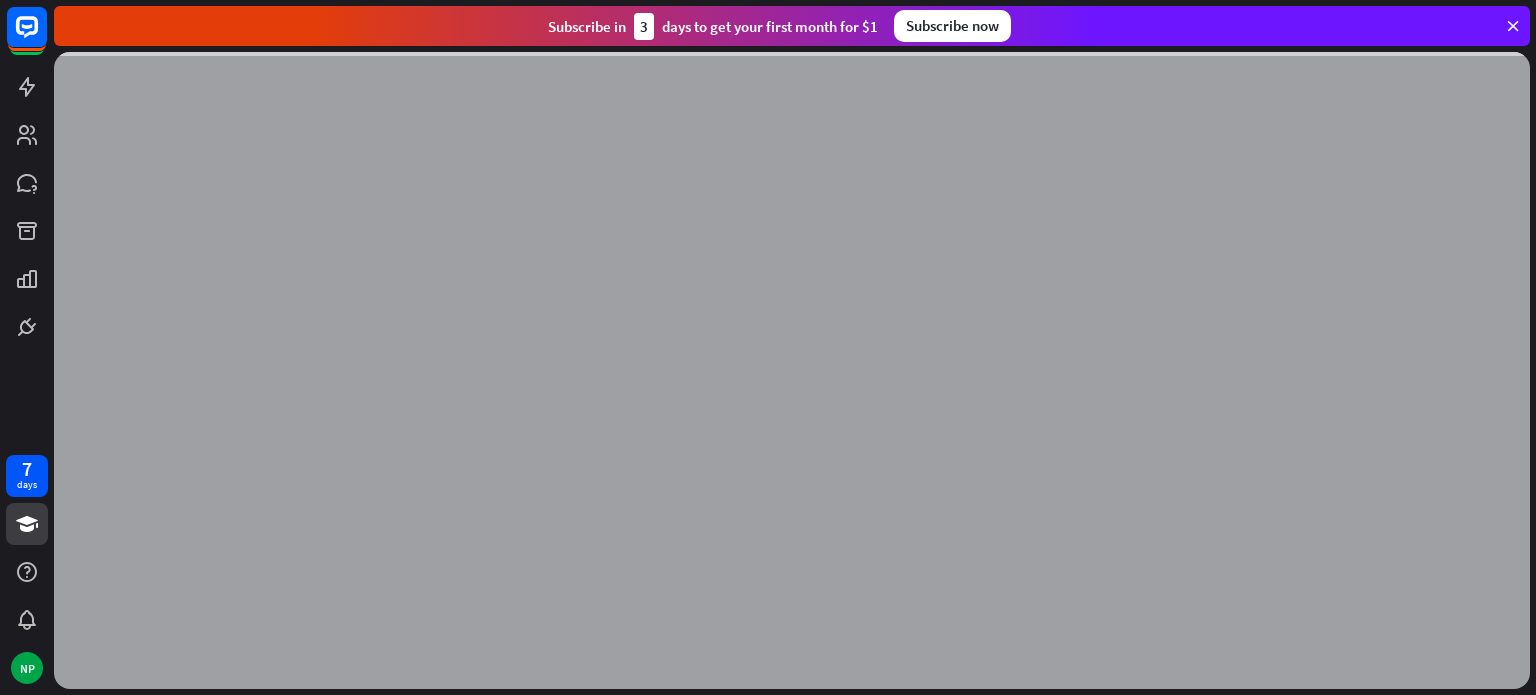 scroll, scrollTop: 0, scrollLeft: 0, axis: both 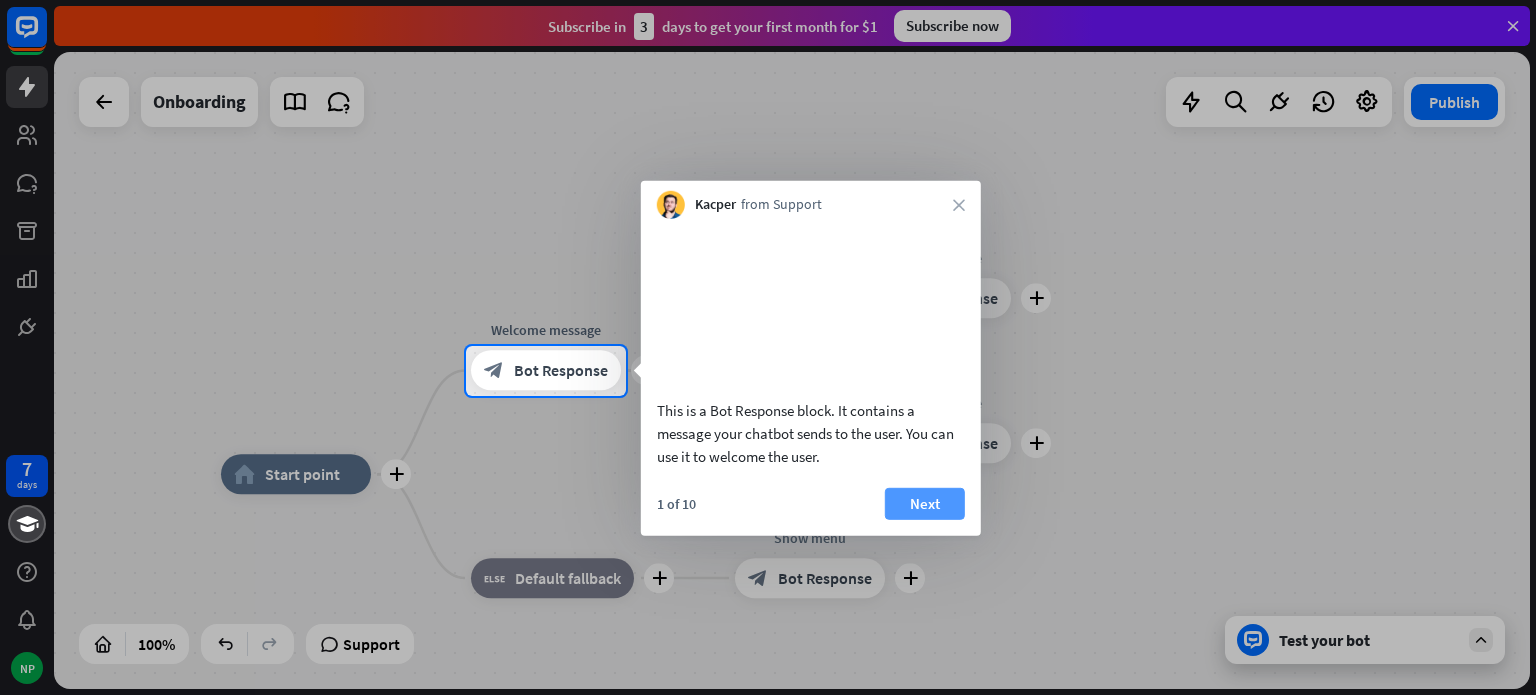 click on "Next" at bounding box center [925, 503] 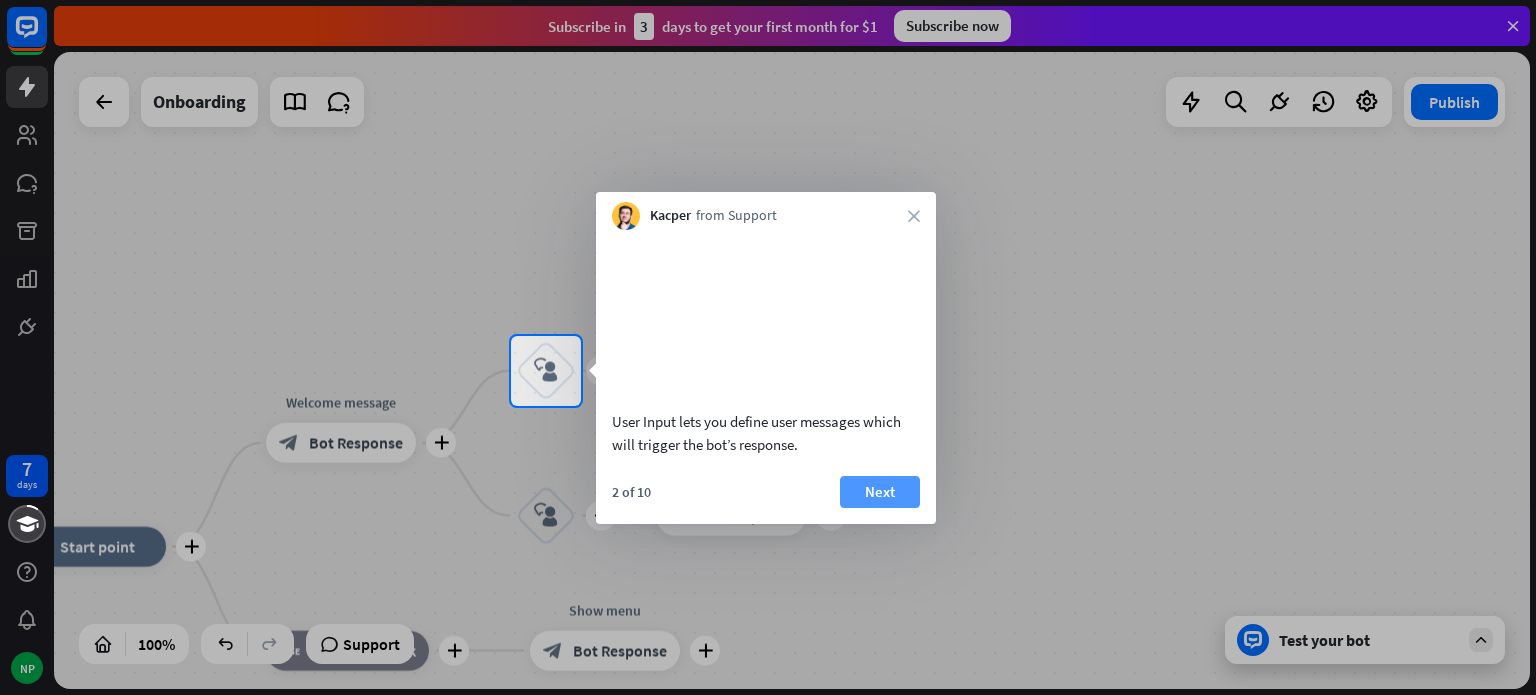 click on "Next" at bounding box center (880, 492) 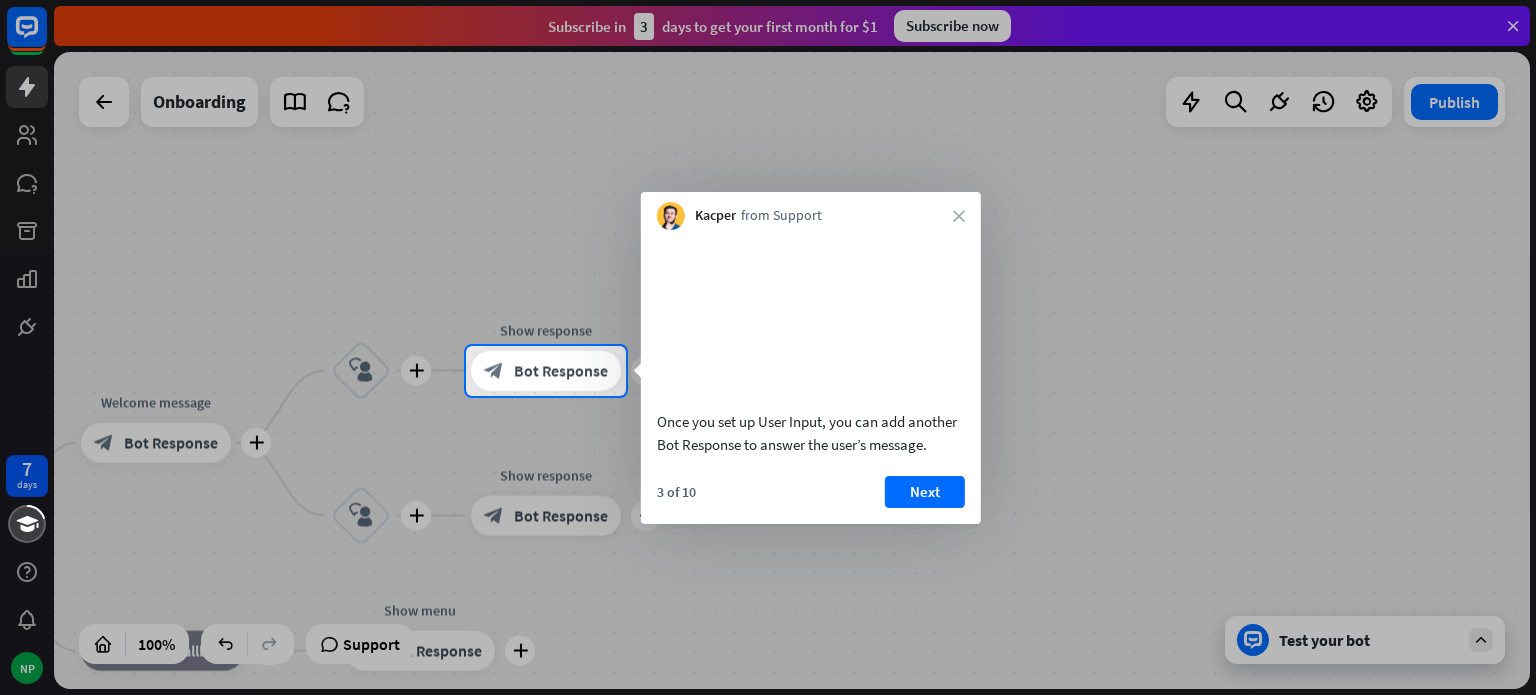 click on "Next" at bounding box center [925, 492] 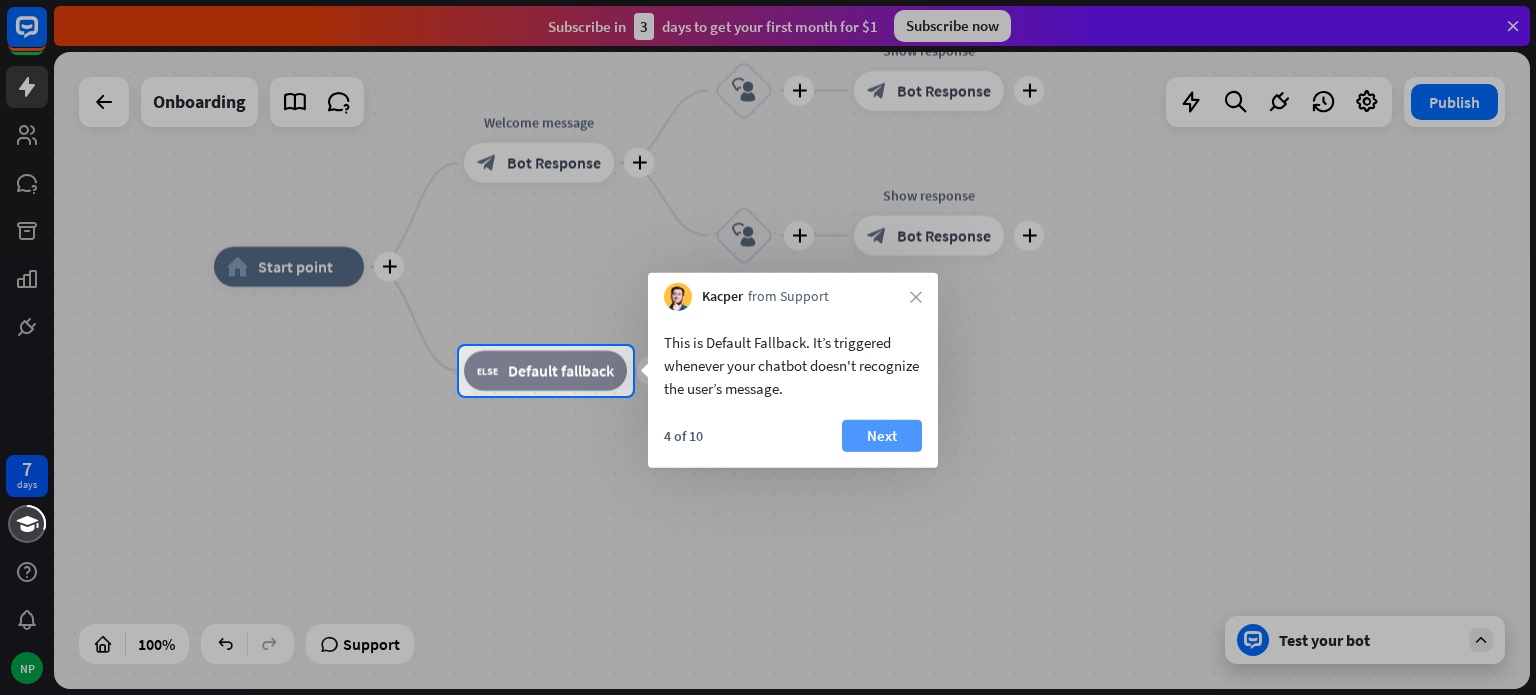 click on "Next" at bounding box center (882, 436) 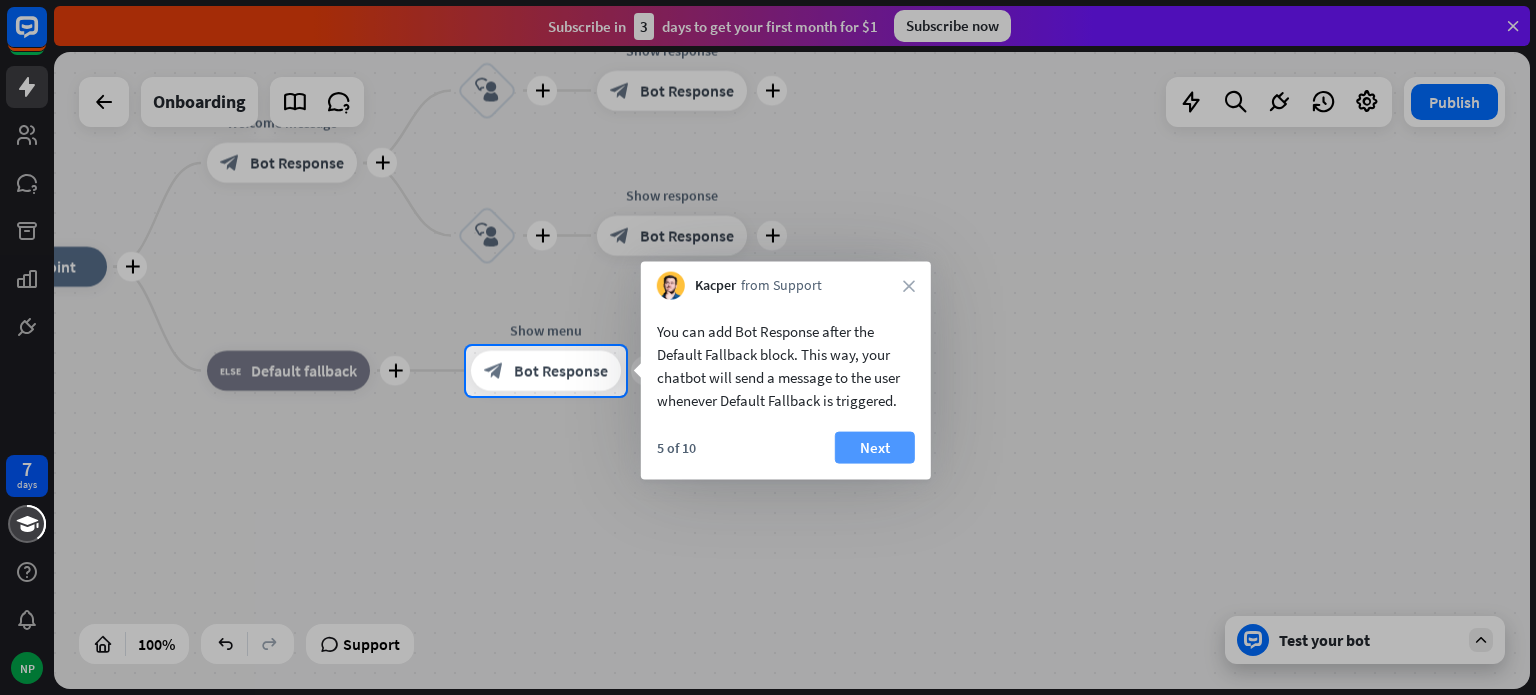 click on "Next" at bounding box center (875, 448) 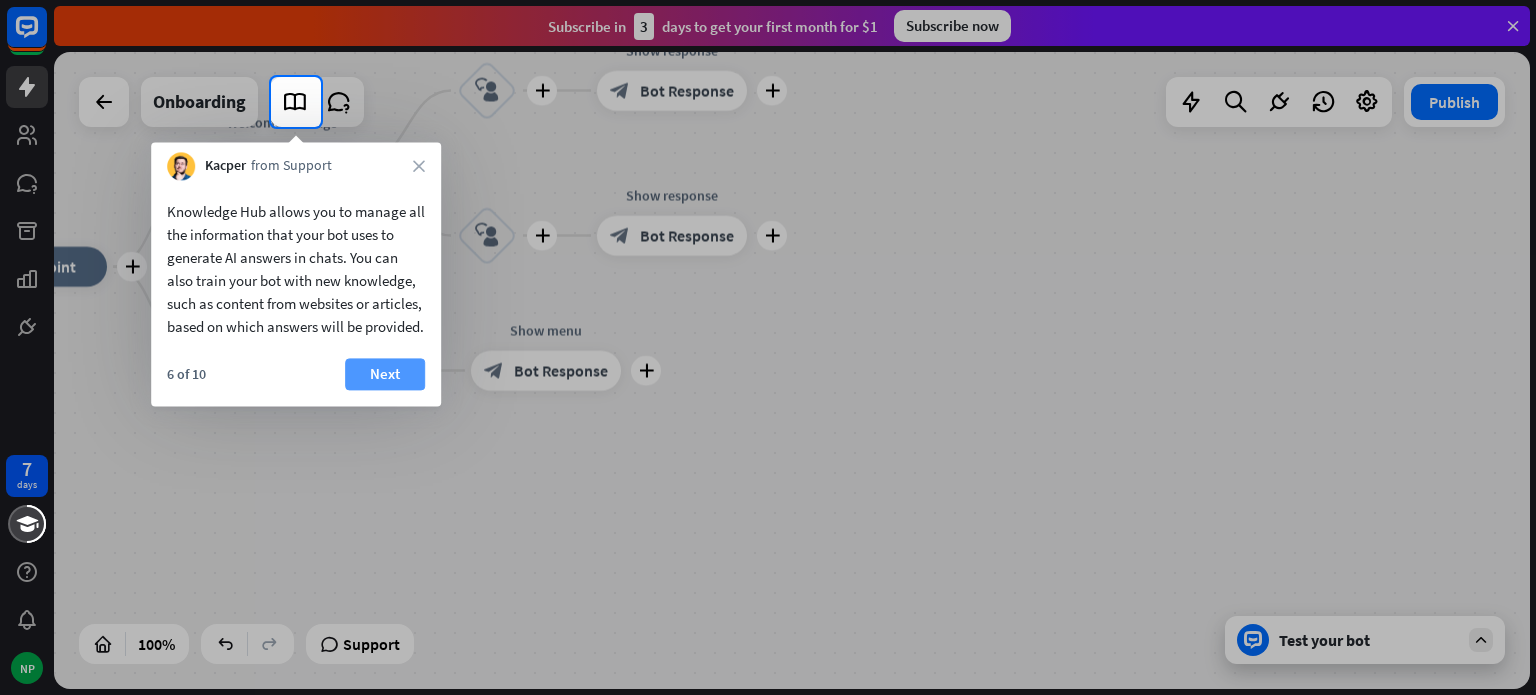 click on "Next" at bounding box center [385, 374] 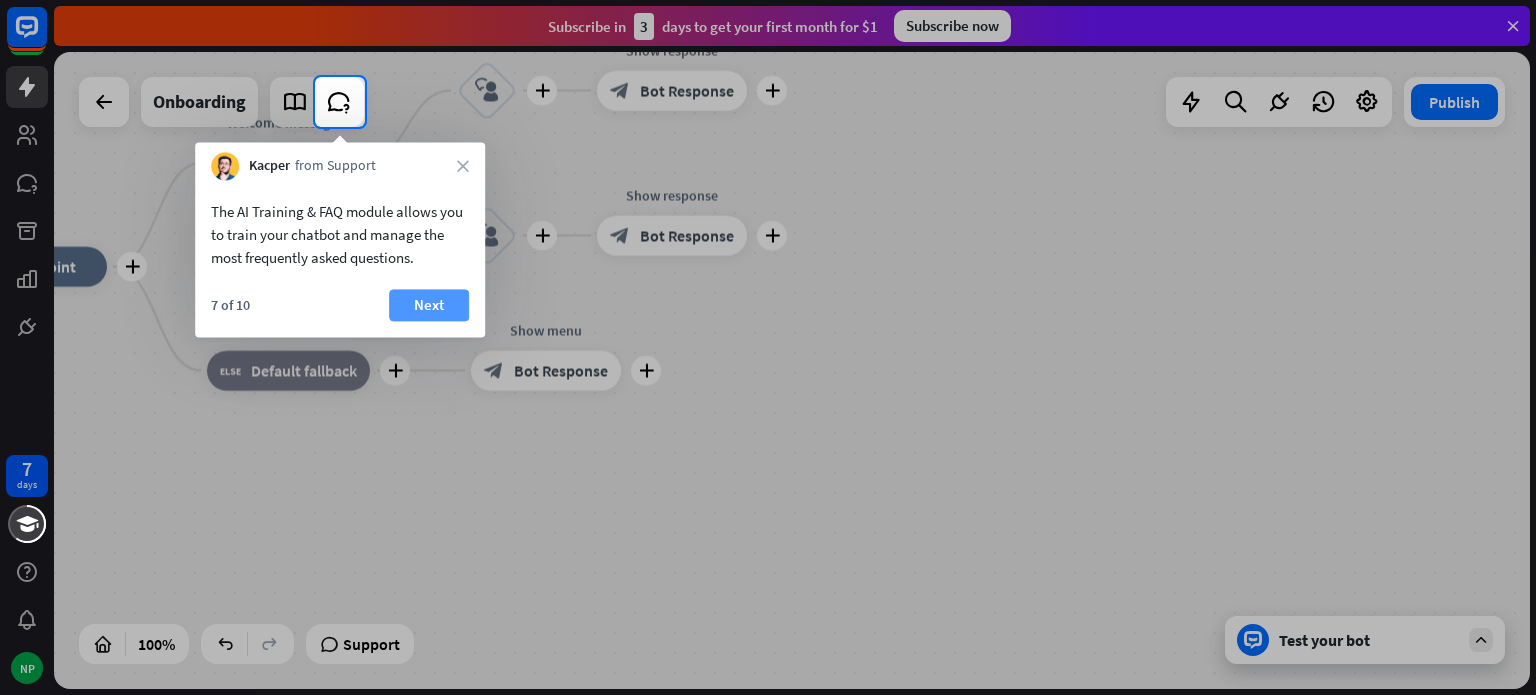 click on "Next" at bounding box center [429, 305] 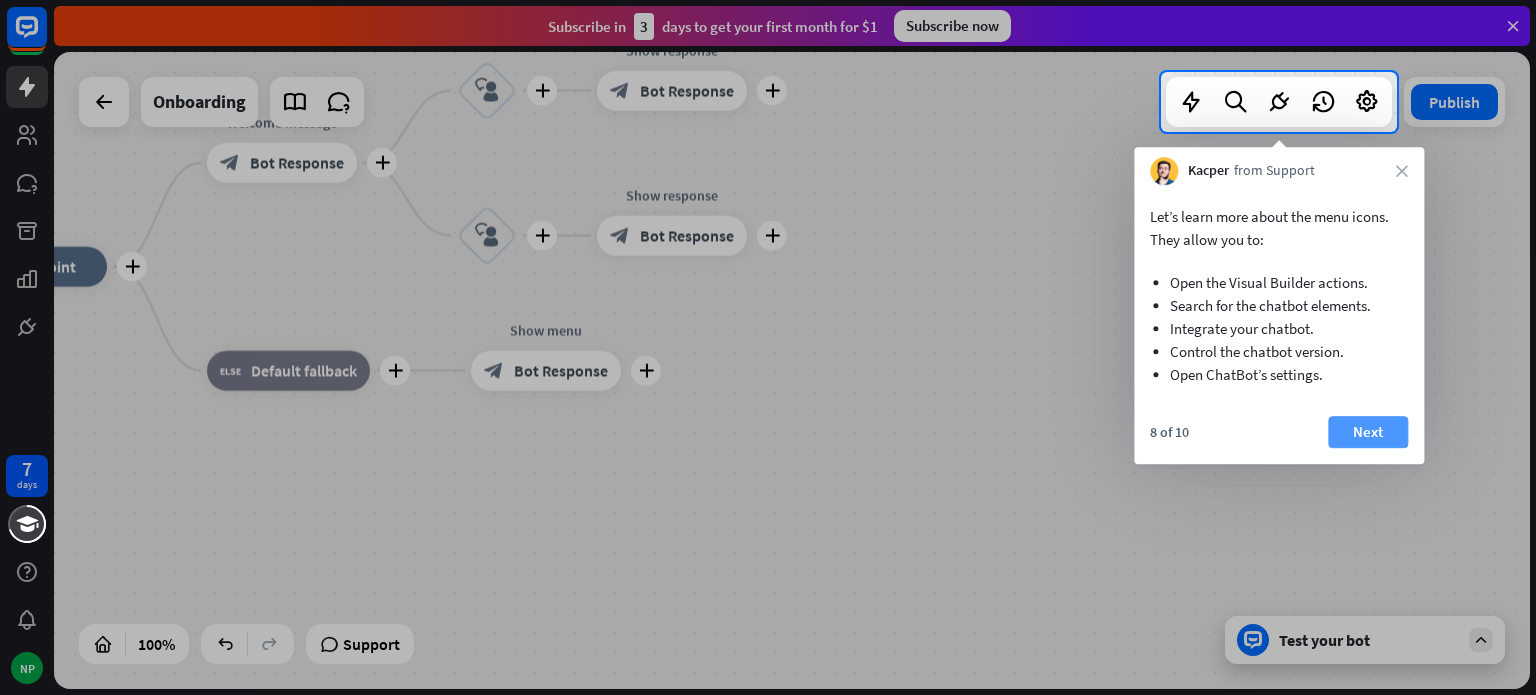 click on "Next" at bounding box center (1368, 432) 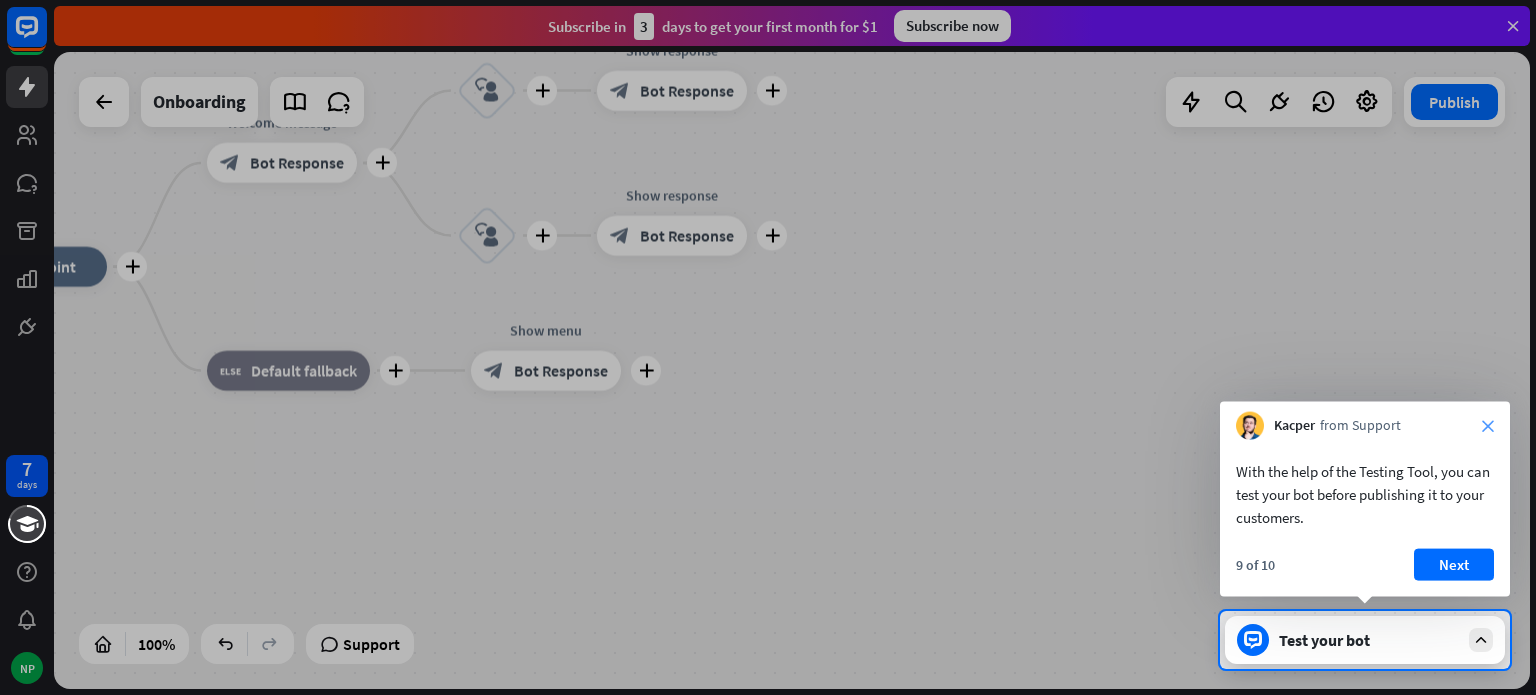 click on "close" at bounding box center (1488, 426) 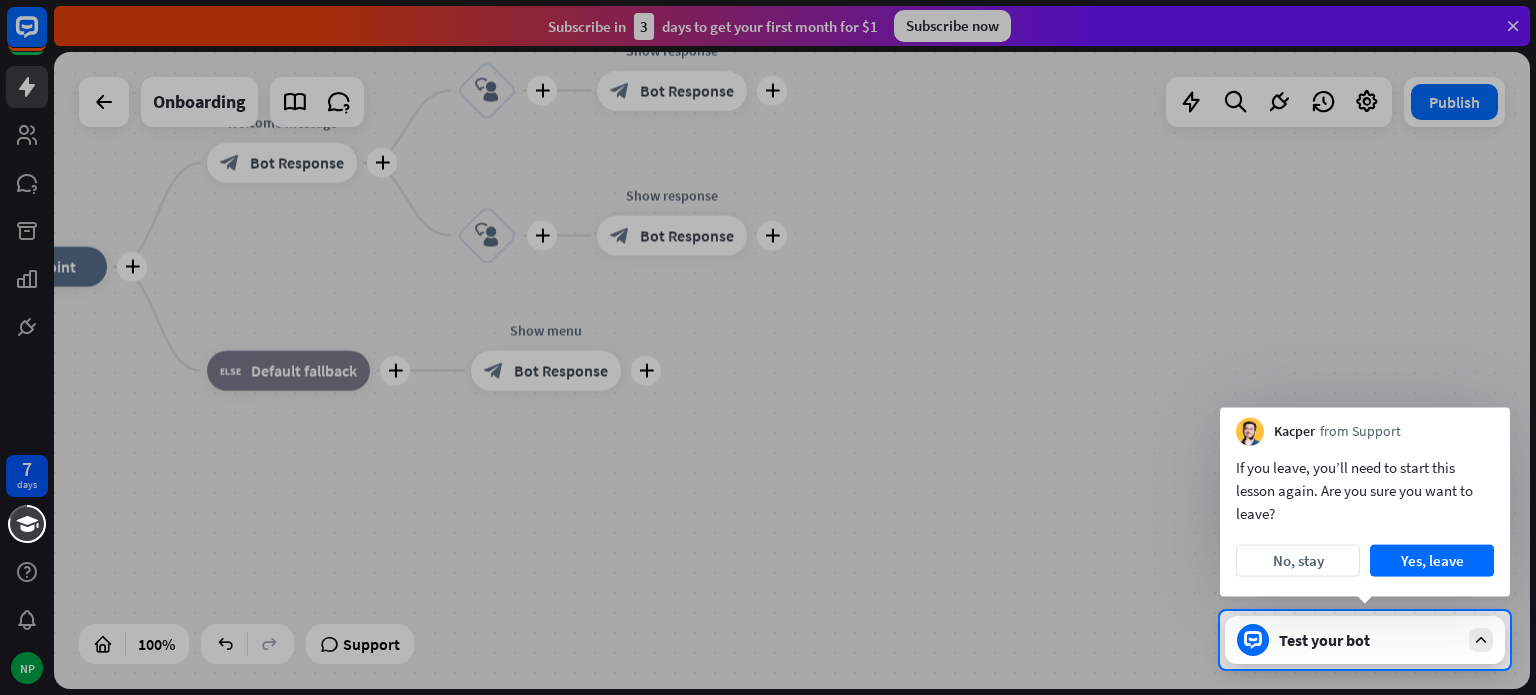 click at bounding box center (768, 305) 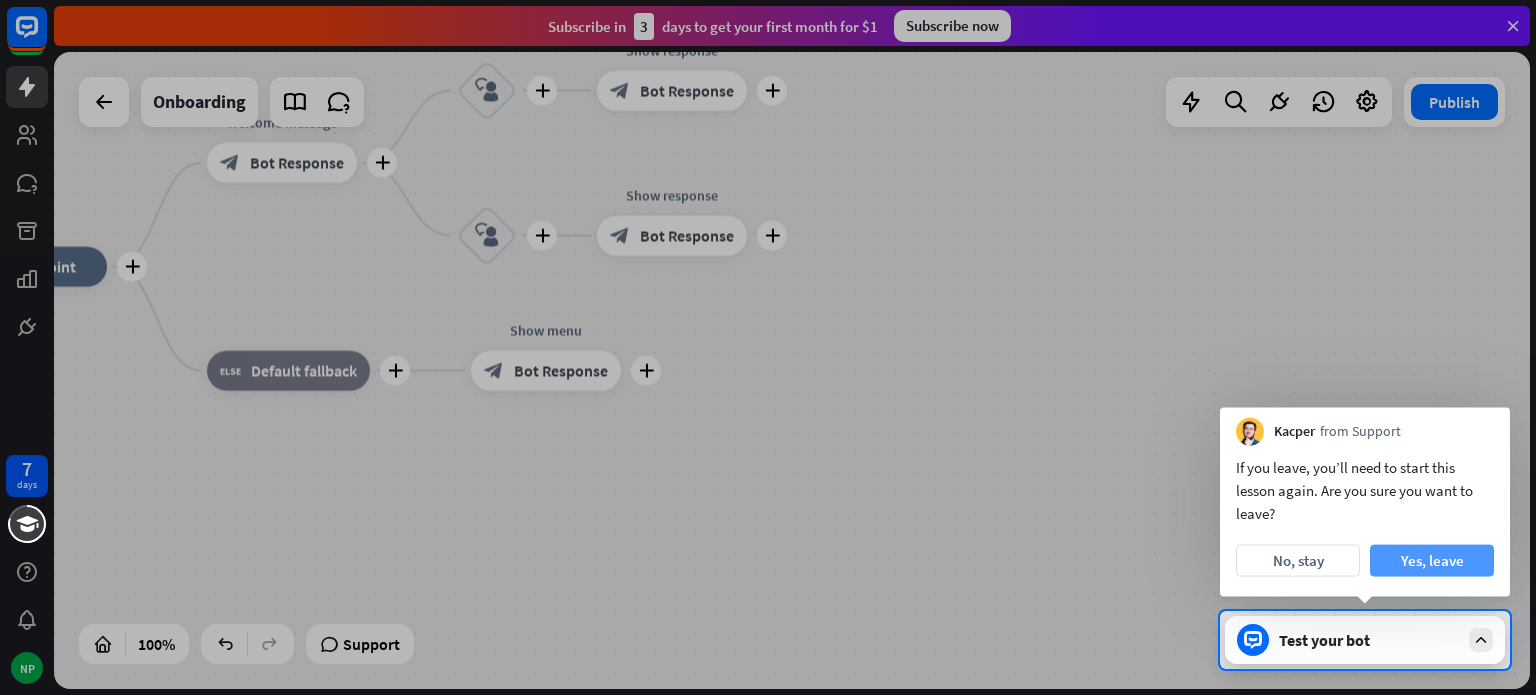 click on "Yes, leave" at bounding box center [1432, 561] 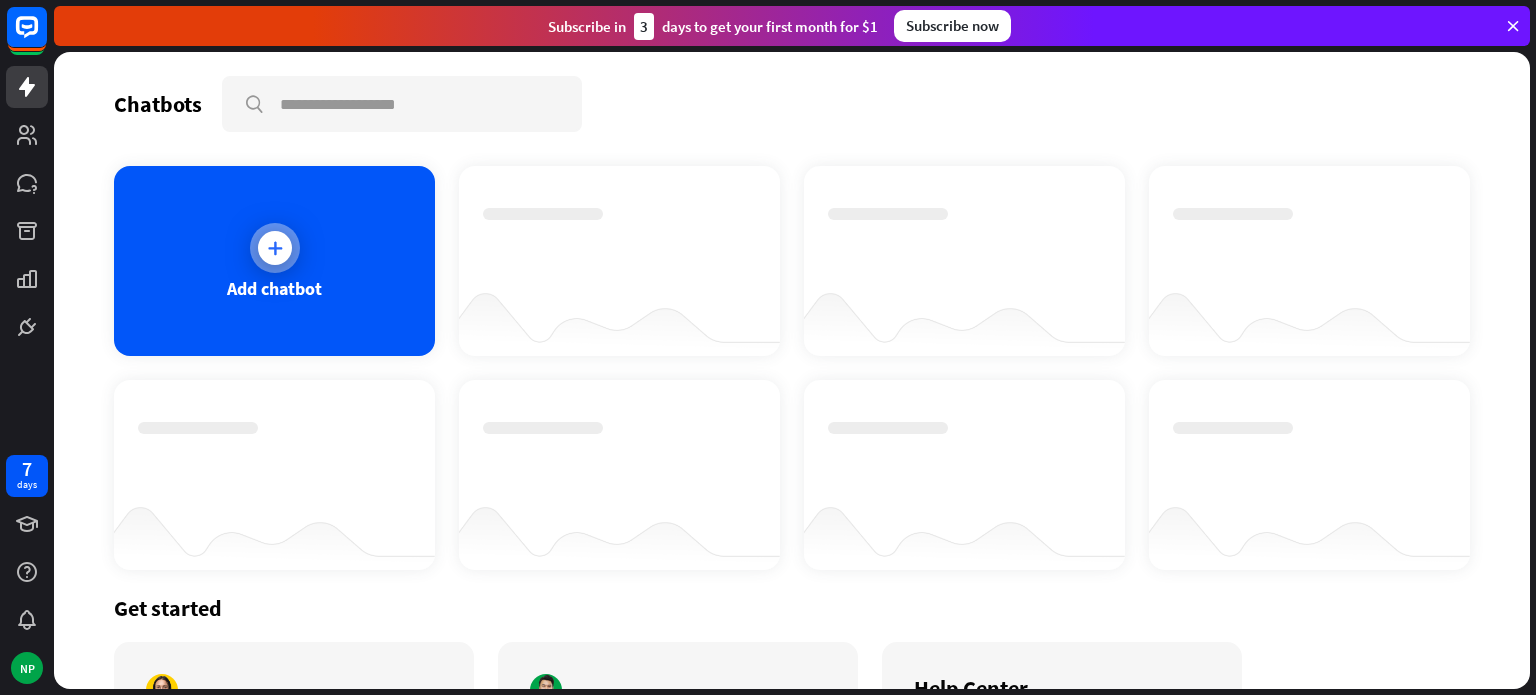 click at bounding box center [275, 248] 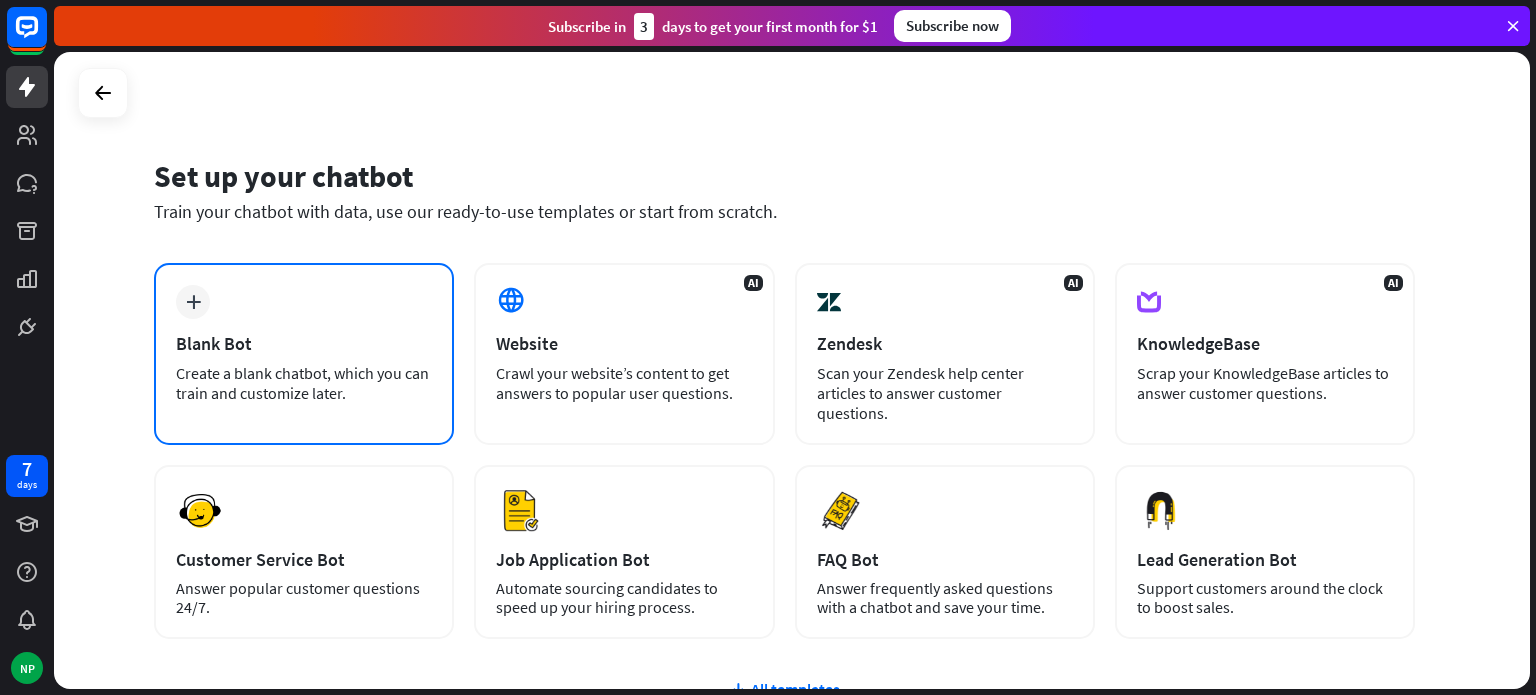 click on "Create a blank chatbot, which you can train and
customize later." at bounding box center [304, 383] 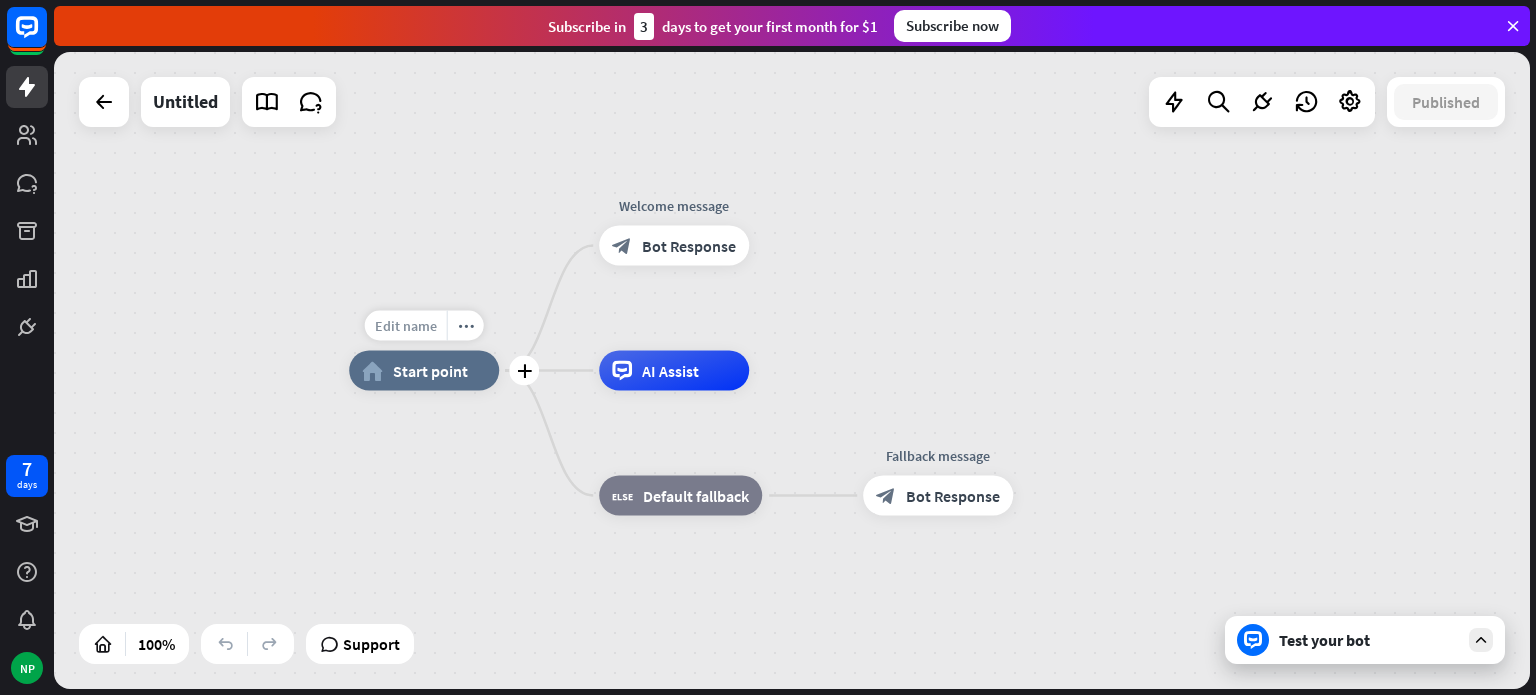 click on "Edit name" at bounding box center (406, 326) 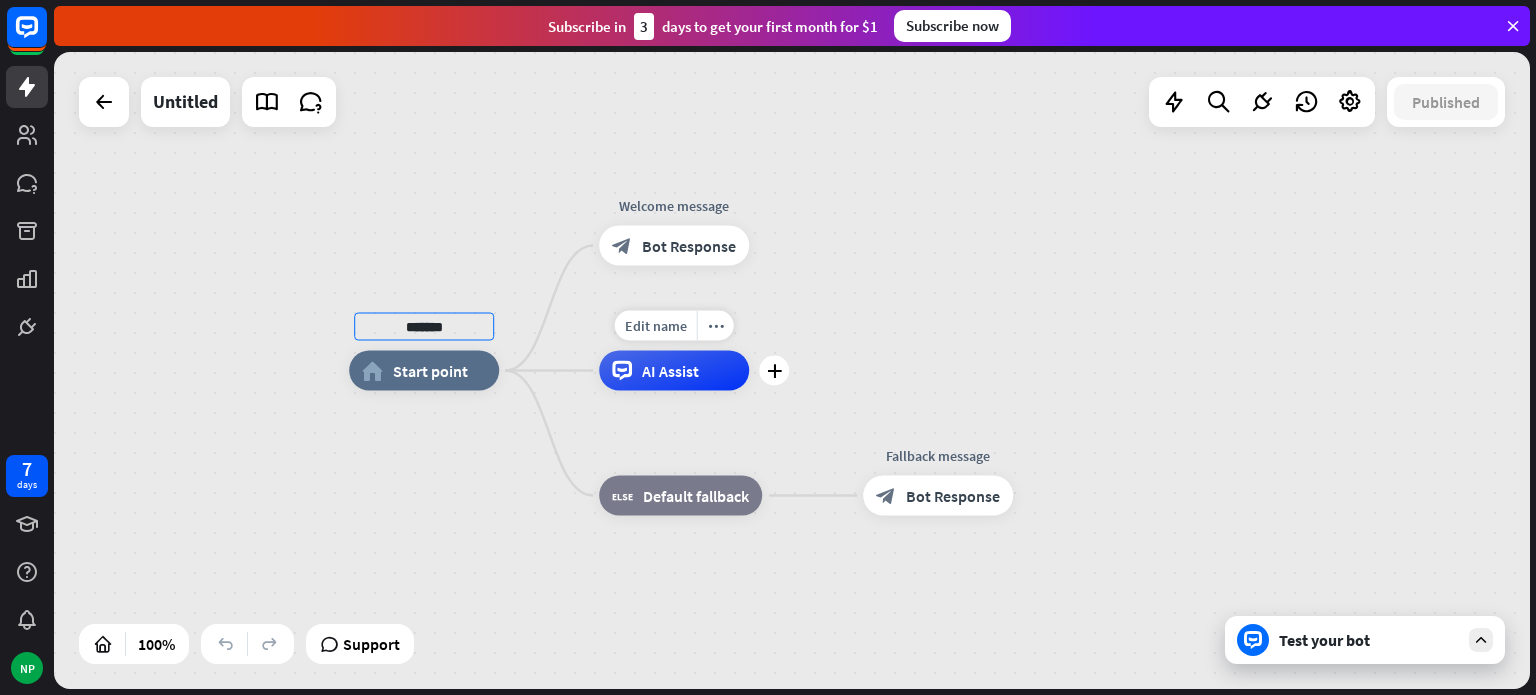 type on "******" 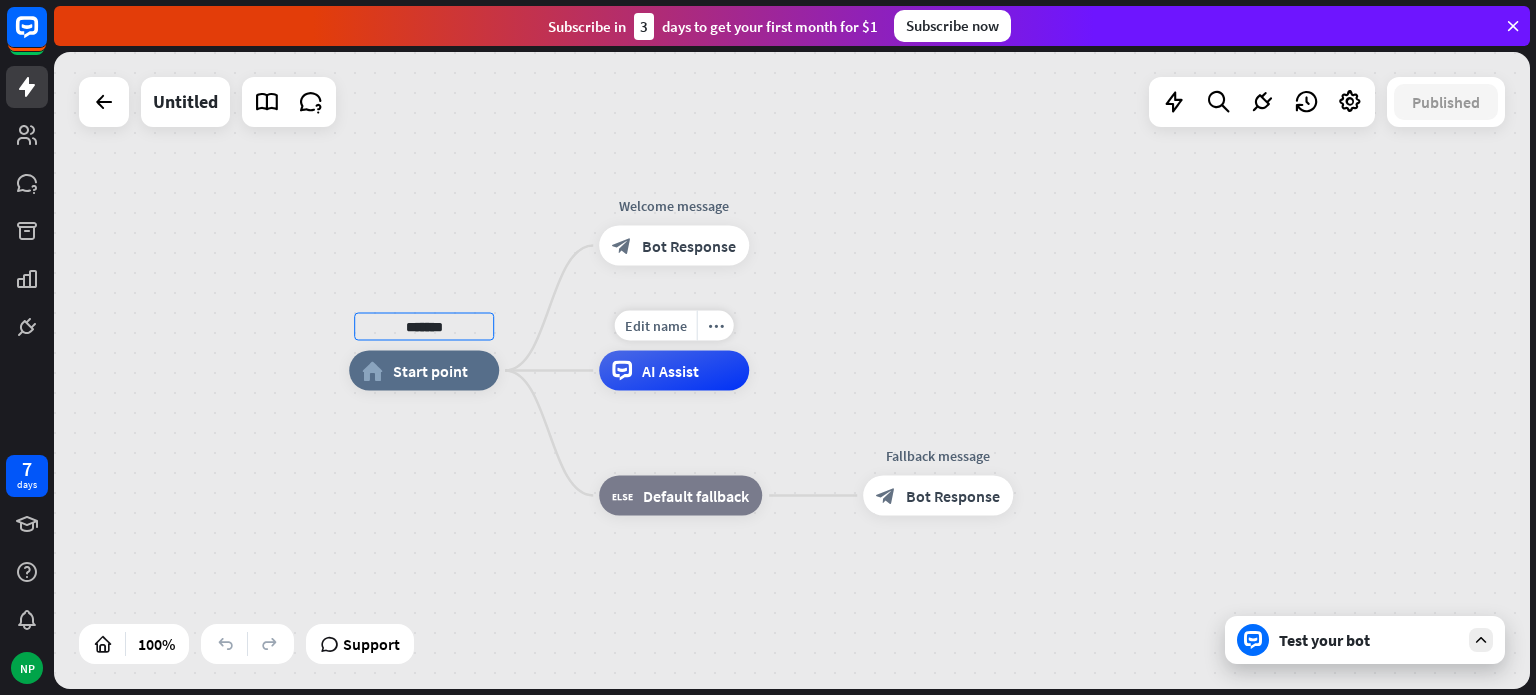 click on "******           home_2   Start point                 Welcome message   block_bot_response   Bot Response       Edit name   more_horiz               AI Assist                   block_fallback   Default fallback                 Fallback message   block_bot_response   Bot Response
Untitled
Published
100%           Support         Test your bot         loader   Saving...           close   Interactions   block_user_input   User Input block_bot_response   Bot Response block_fallback   Fallback filter   Filter block_attachment   Attachment input builder_tree   Flow Actions   block_goto   Go to step block_faq   FAQ block_add_to_segment   Add to leads block_add_to_segment   Add to segment block_delete_from_segment   Delete from segment webhooks   Webhook block_set_attribute   Set attribute block_ab_testing   A/B Test block_question   Question block_close_chat   Close chat block_backtracking   Backtracking" at bounding box center (792, 370) 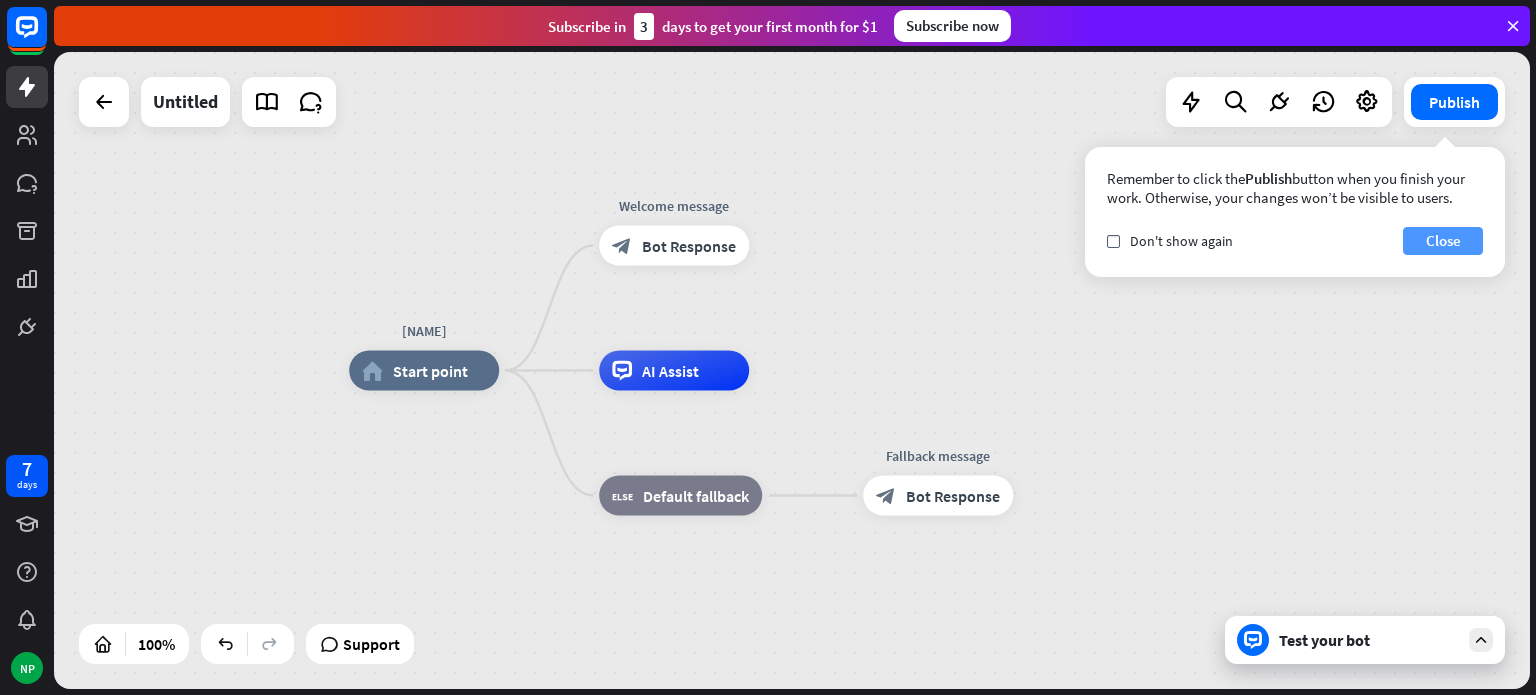click on "Close" at bounding box center [1443, 241] 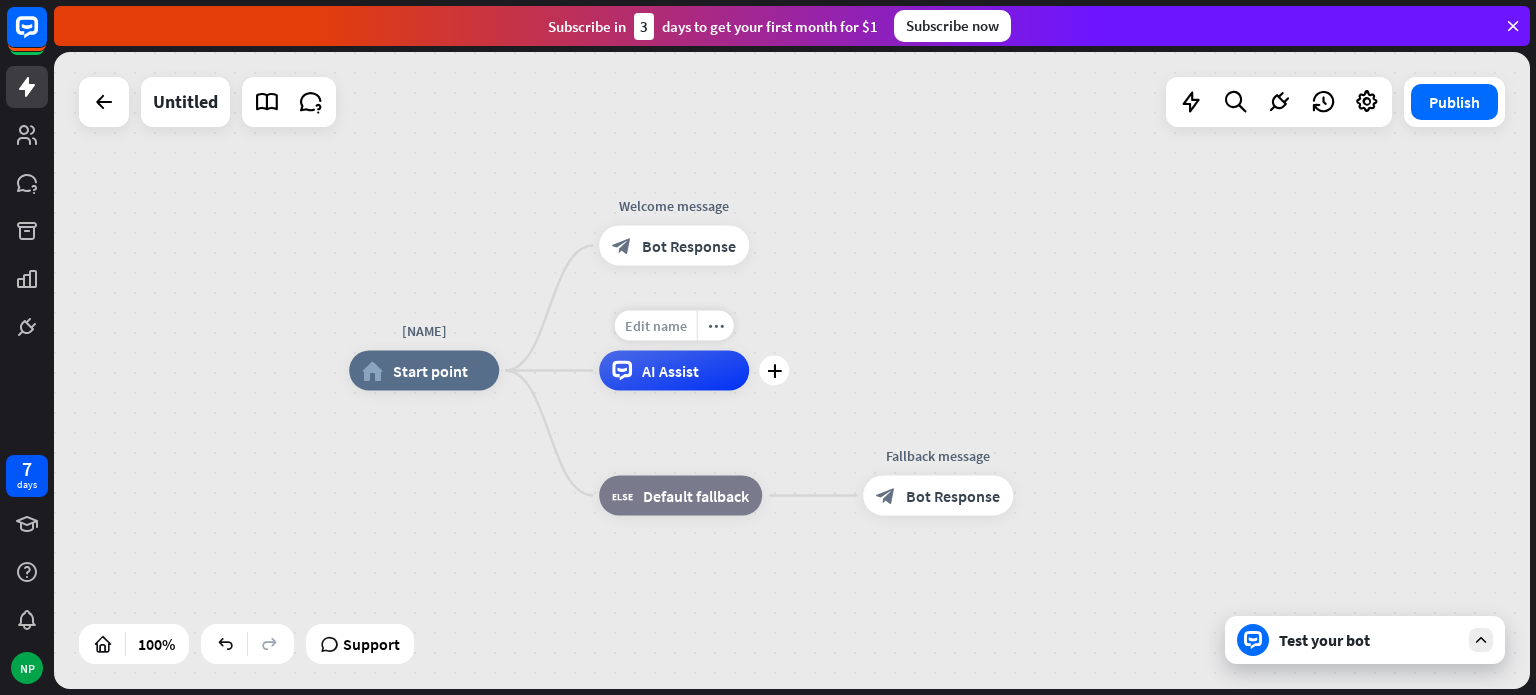 click on "Edit name" at bounding box center (656, 326) 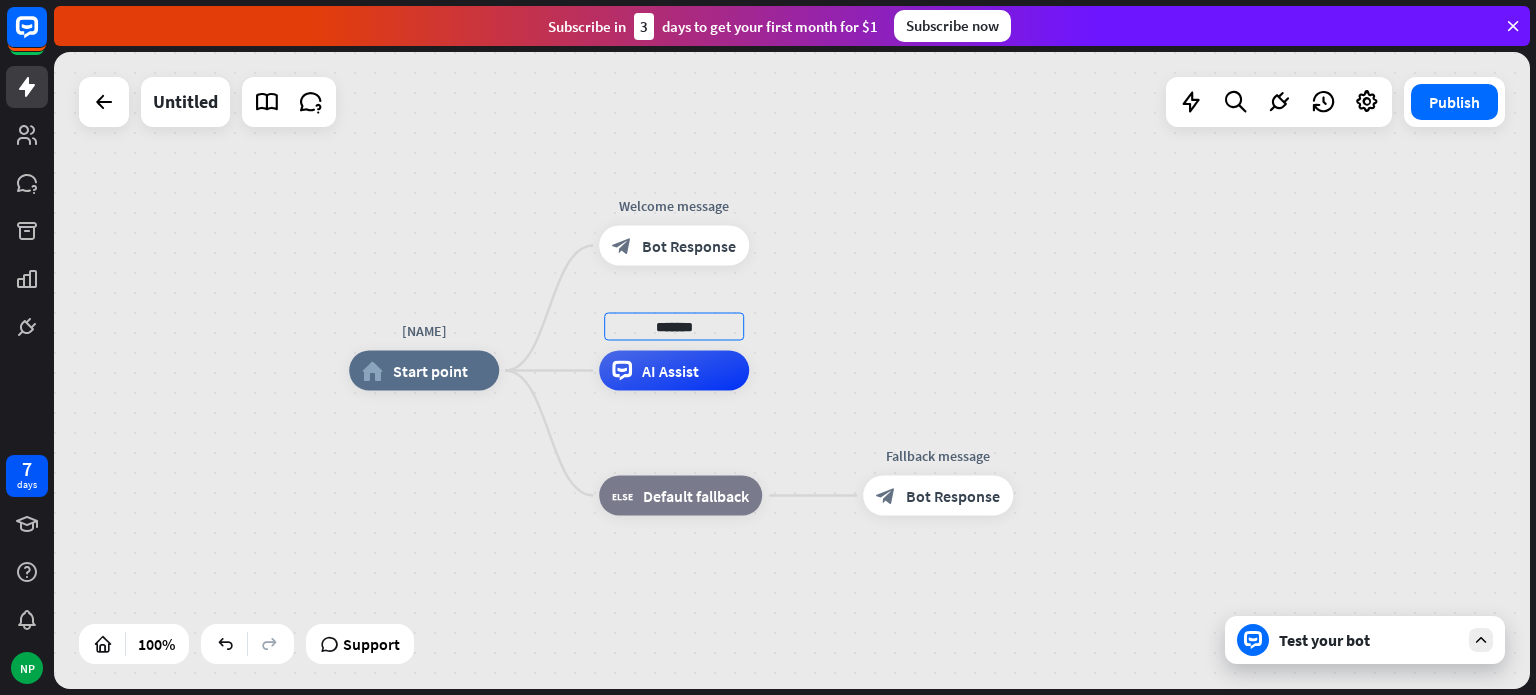 type on "******" 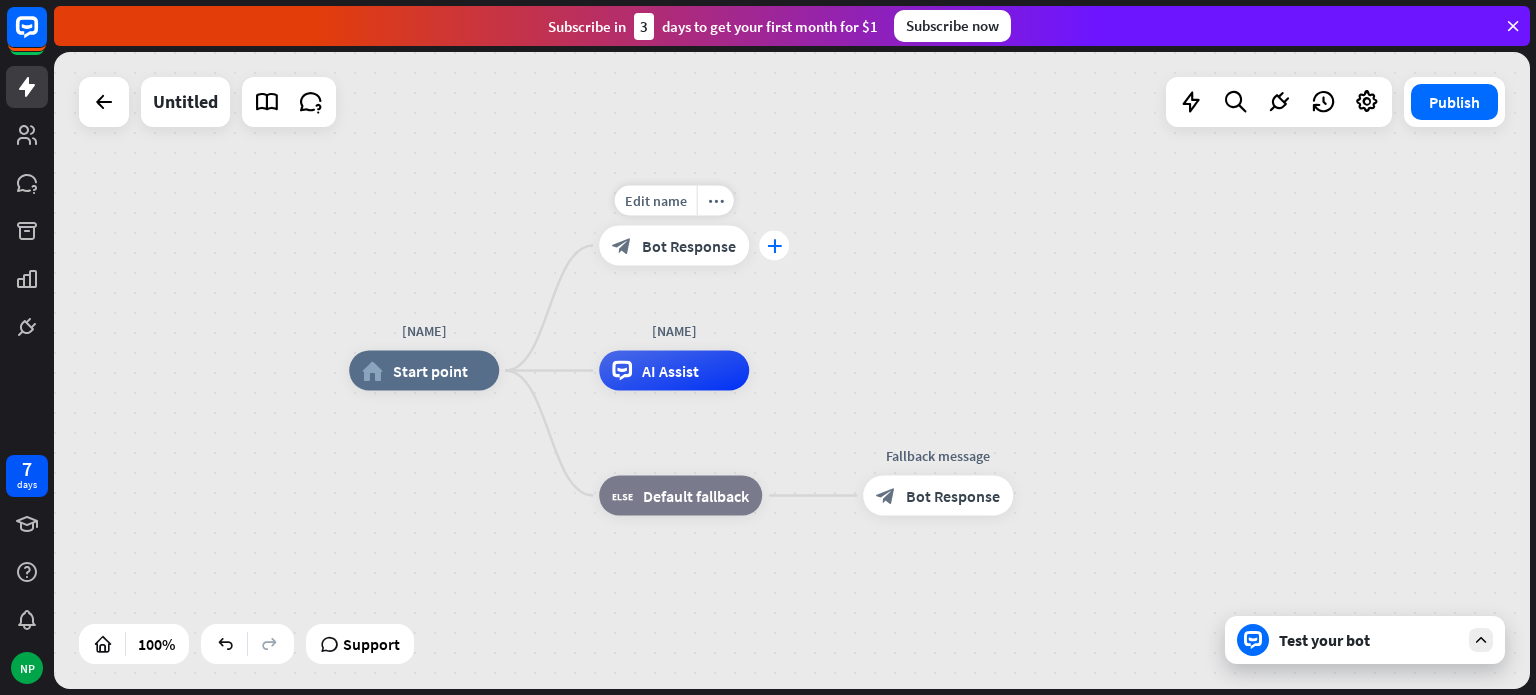 click on "plus" at bounding box center (774, 246) 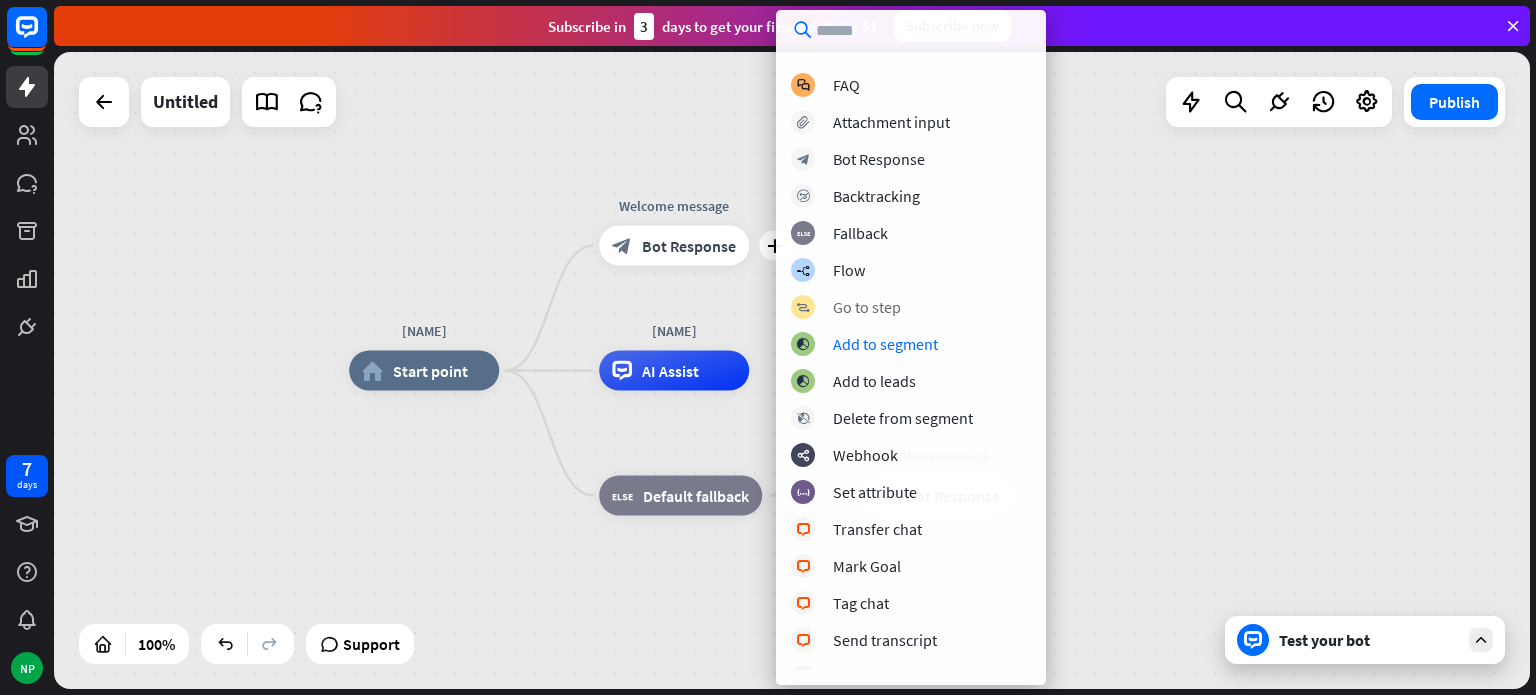 scroll, scrollTop: 0, scrollLeft: 0, axis: both 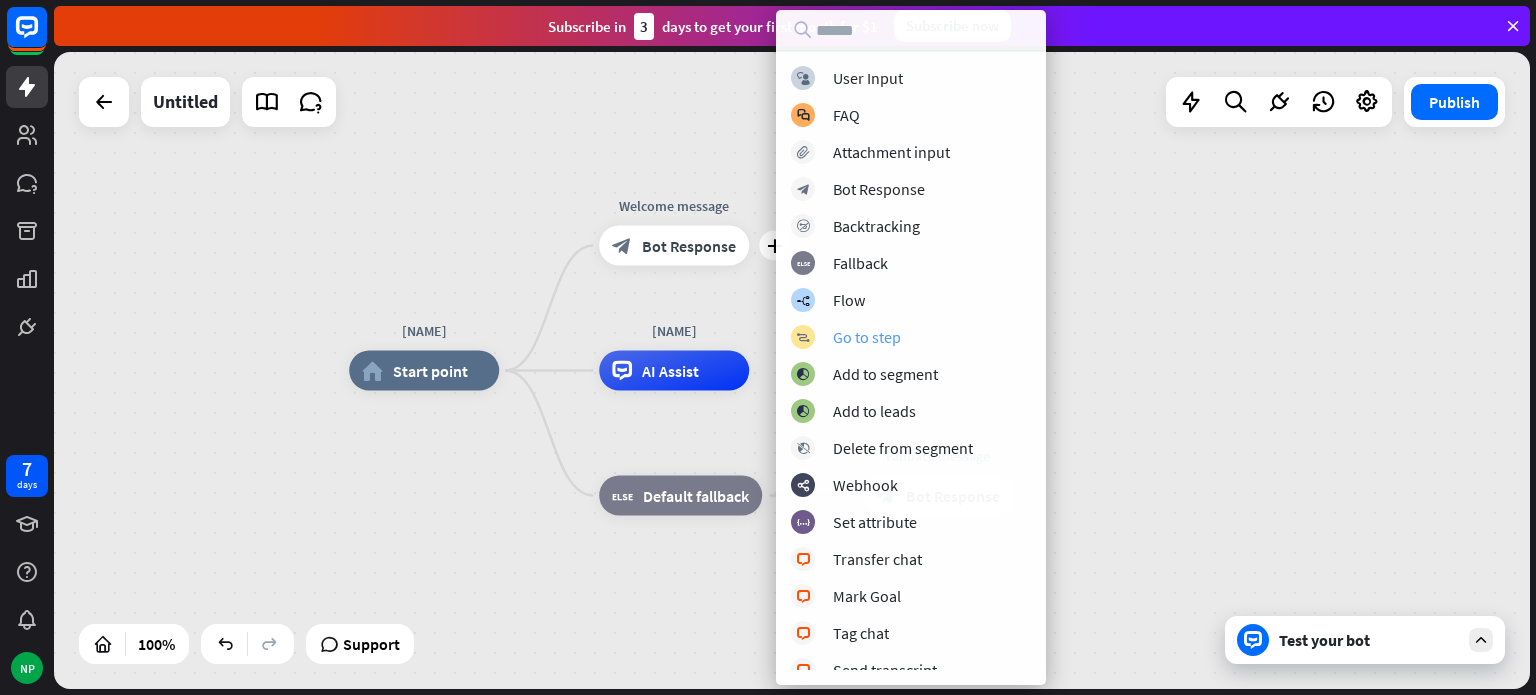 click on "Go to step" at bounding box center (867, 337) 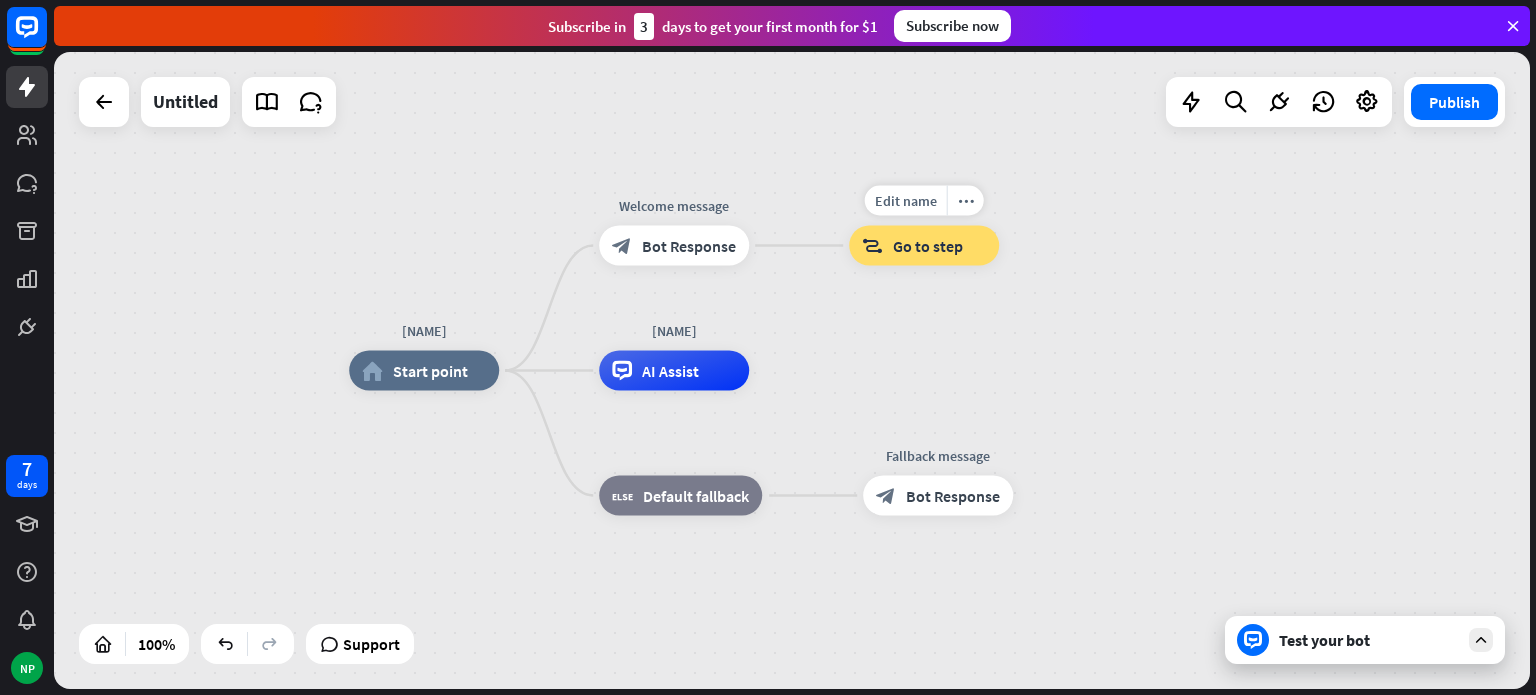 click on "block_goto   Go to step" at bounding box center (924, 246) 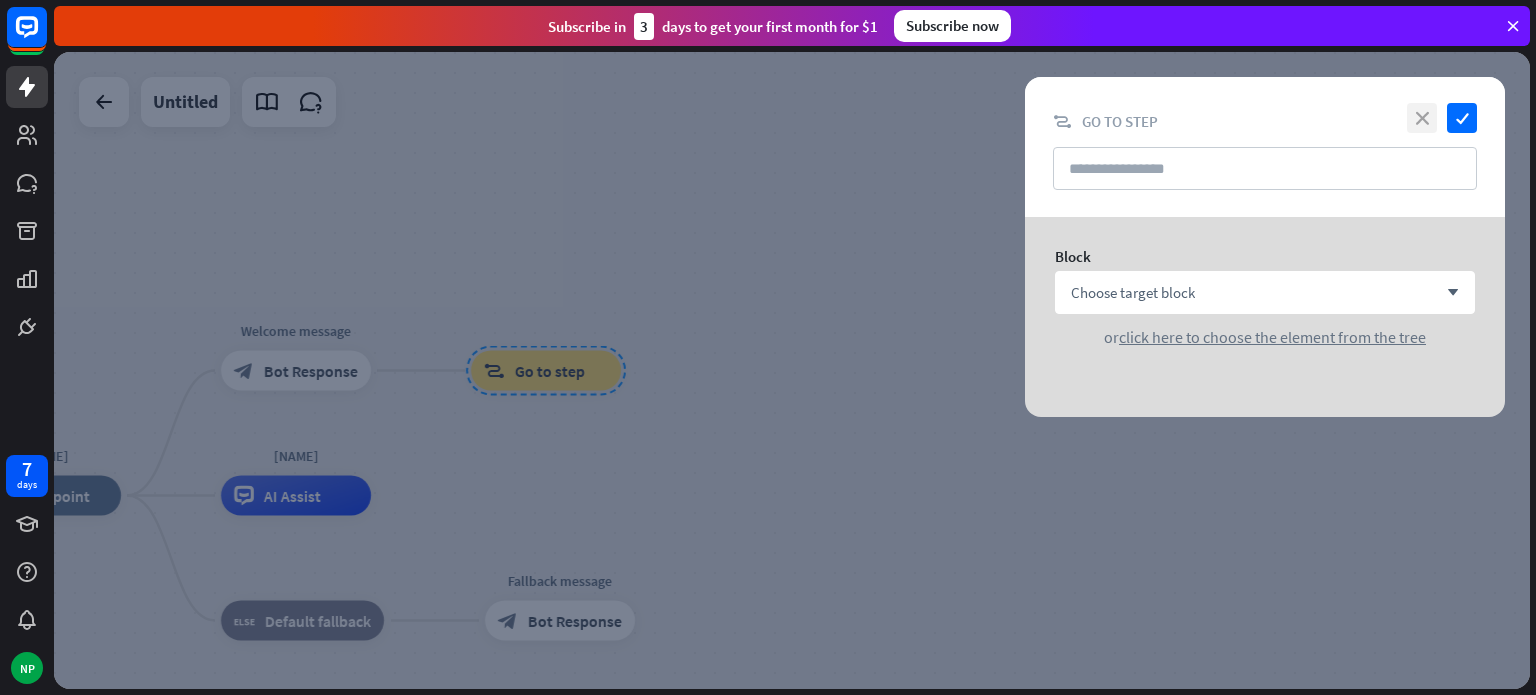 click on "close" at bounding box center [1422, 118] 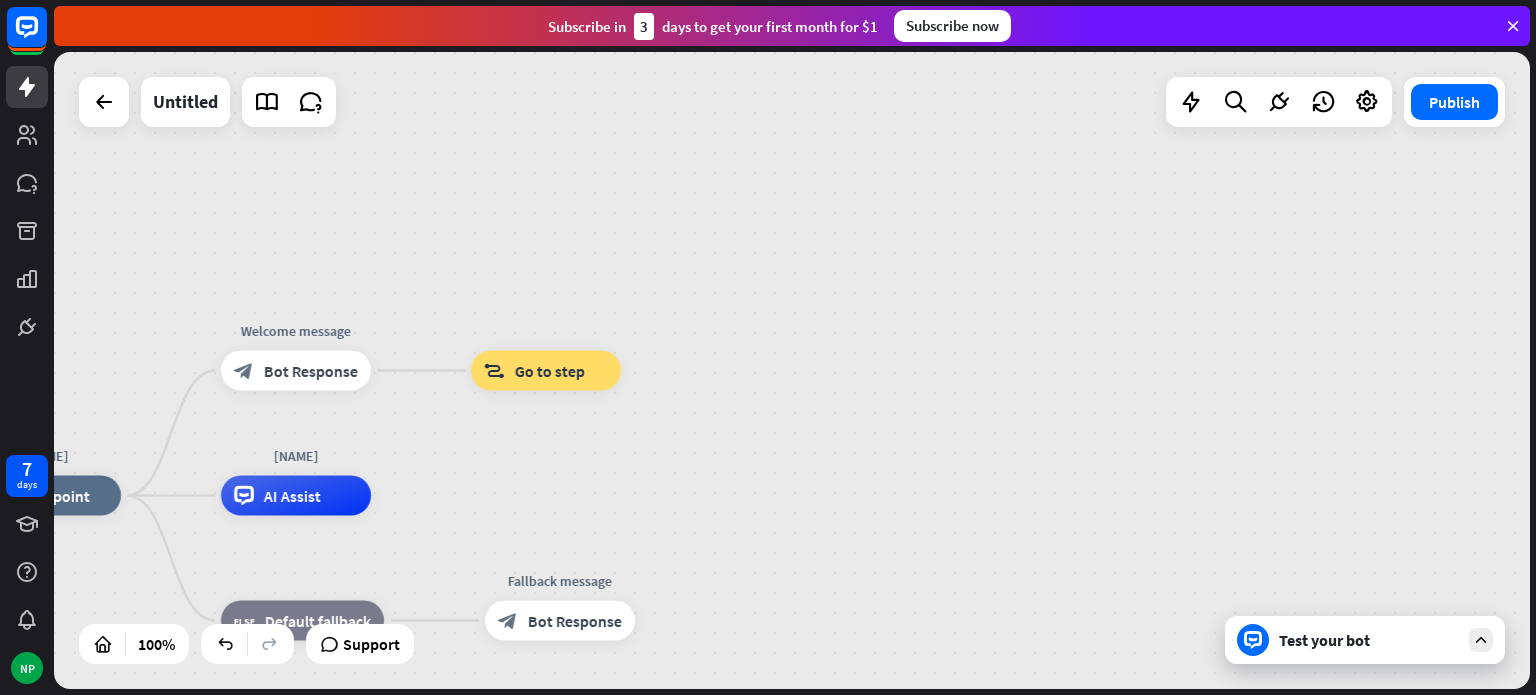 click on "Test your bot" at bounding box center [1369, 640] 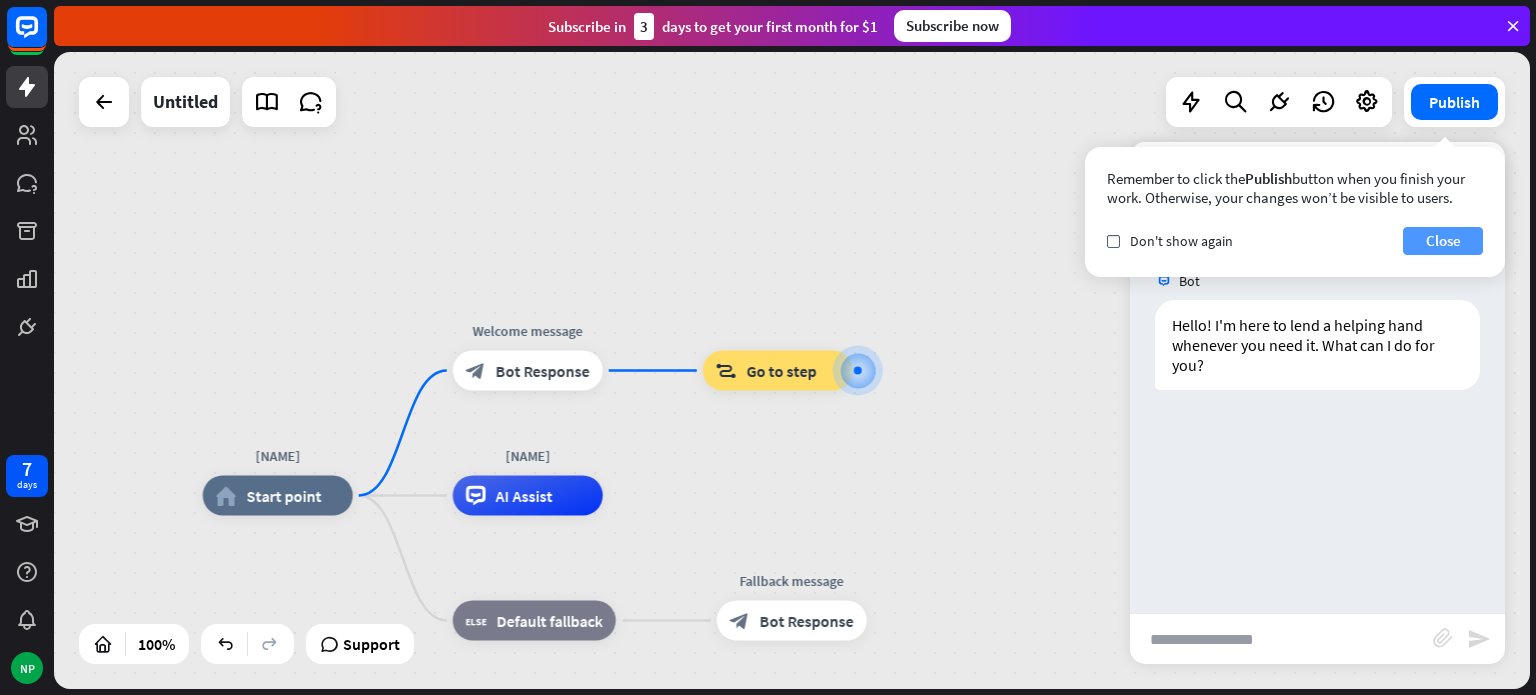 click on "Close" at bounding box center [1443, 241] 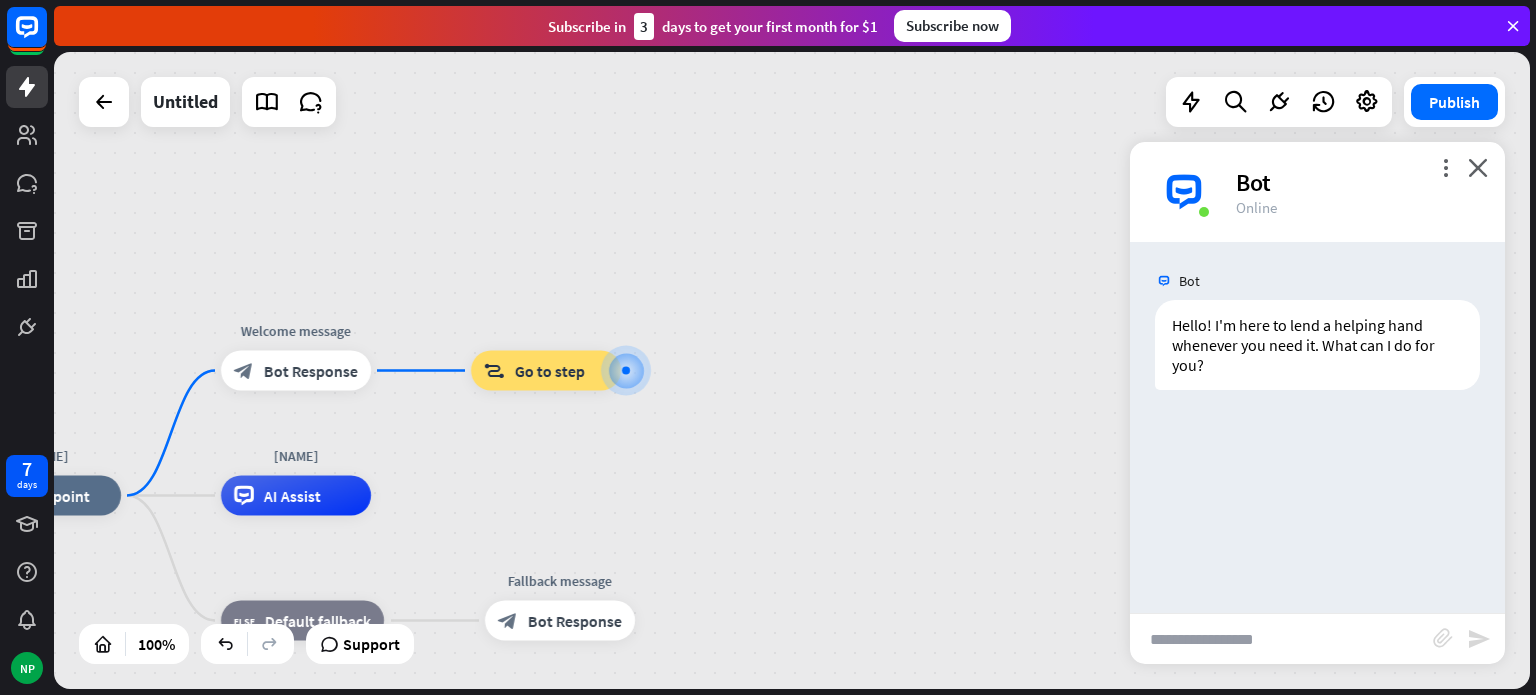 click at bounding box center [1281, 639] 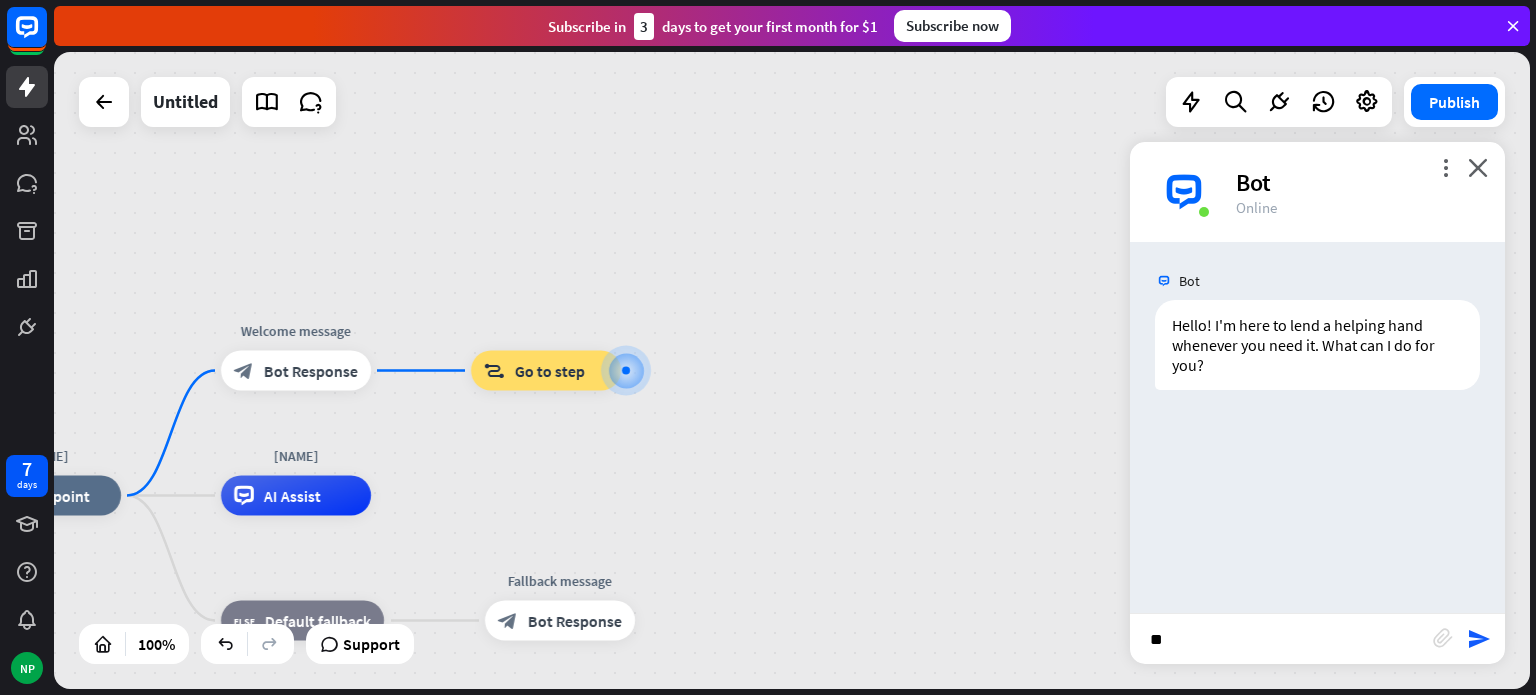 type on "**" 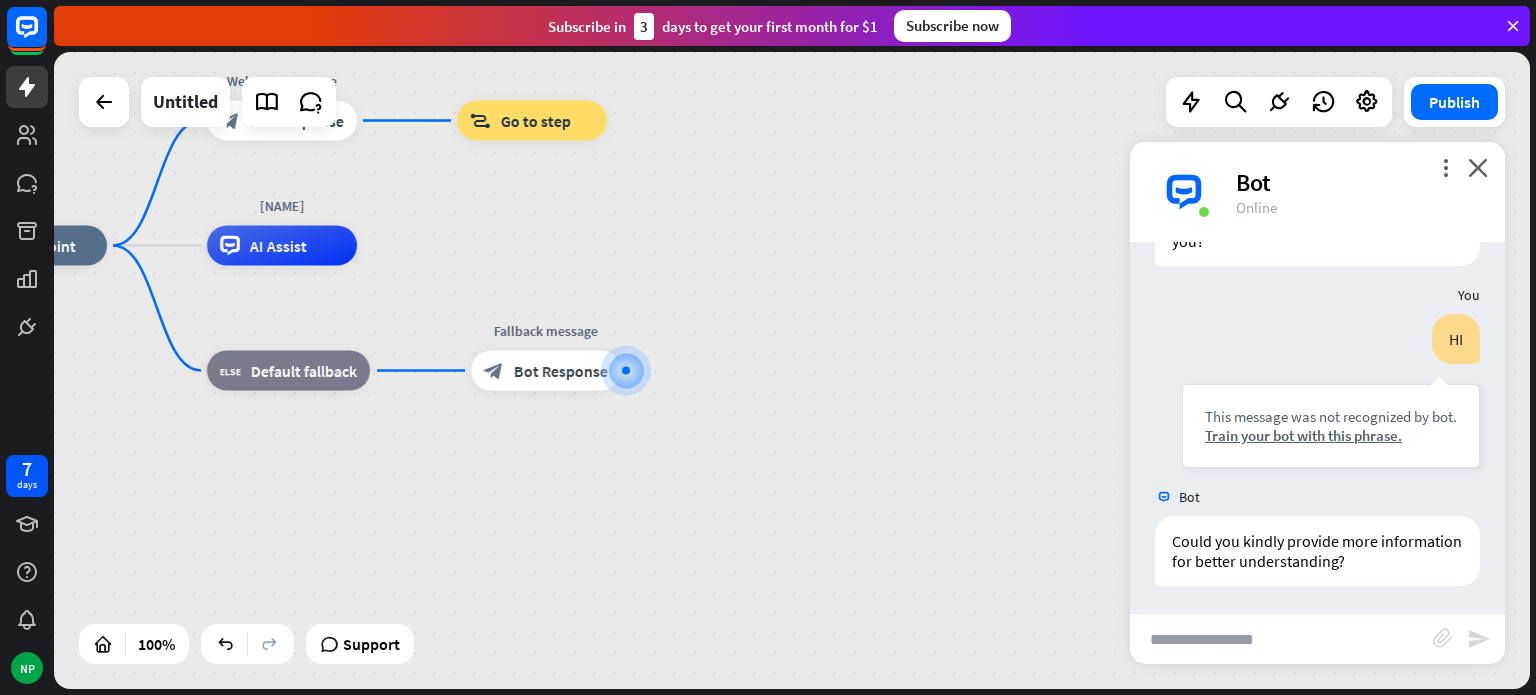 scroll, scrollTop: 126, scrollLeft: 0, axis: vertical 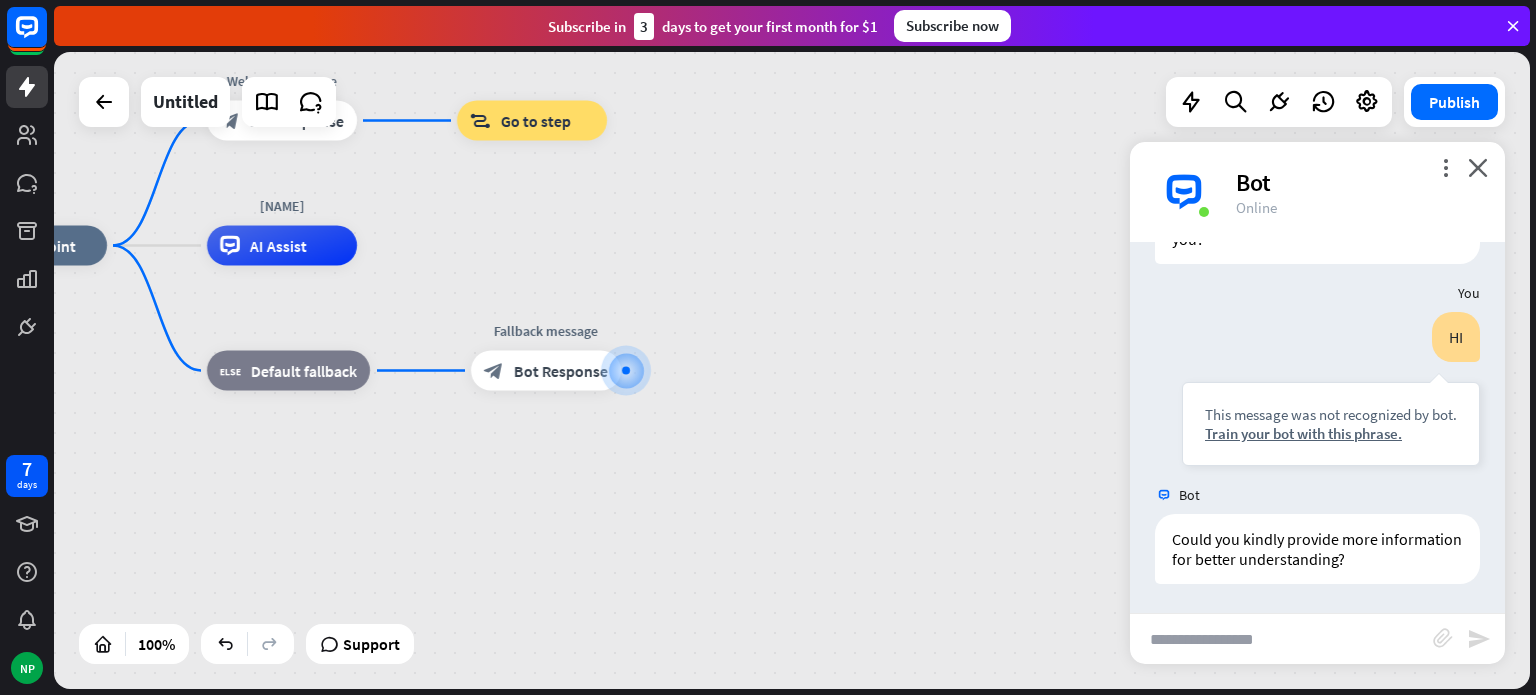 click at bounding box center (1281, 639) 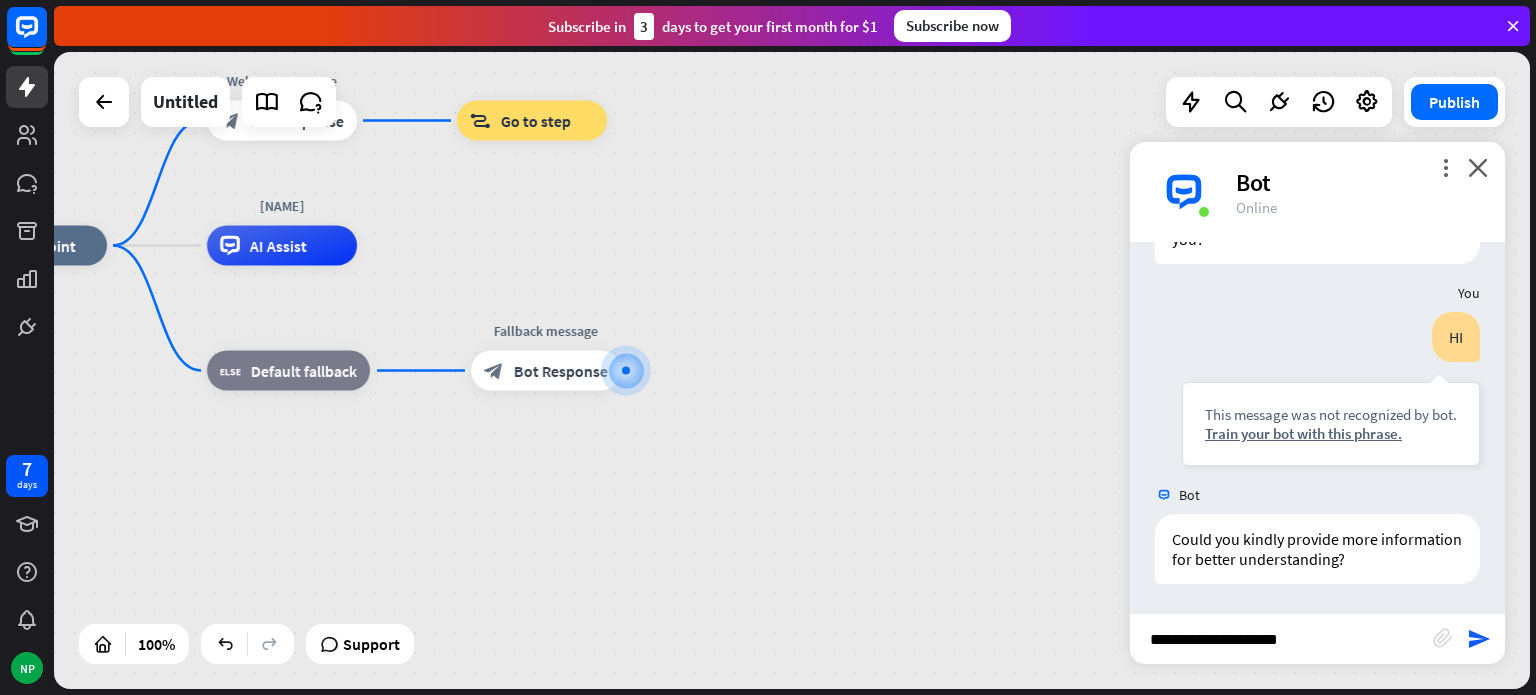 type on "**********" 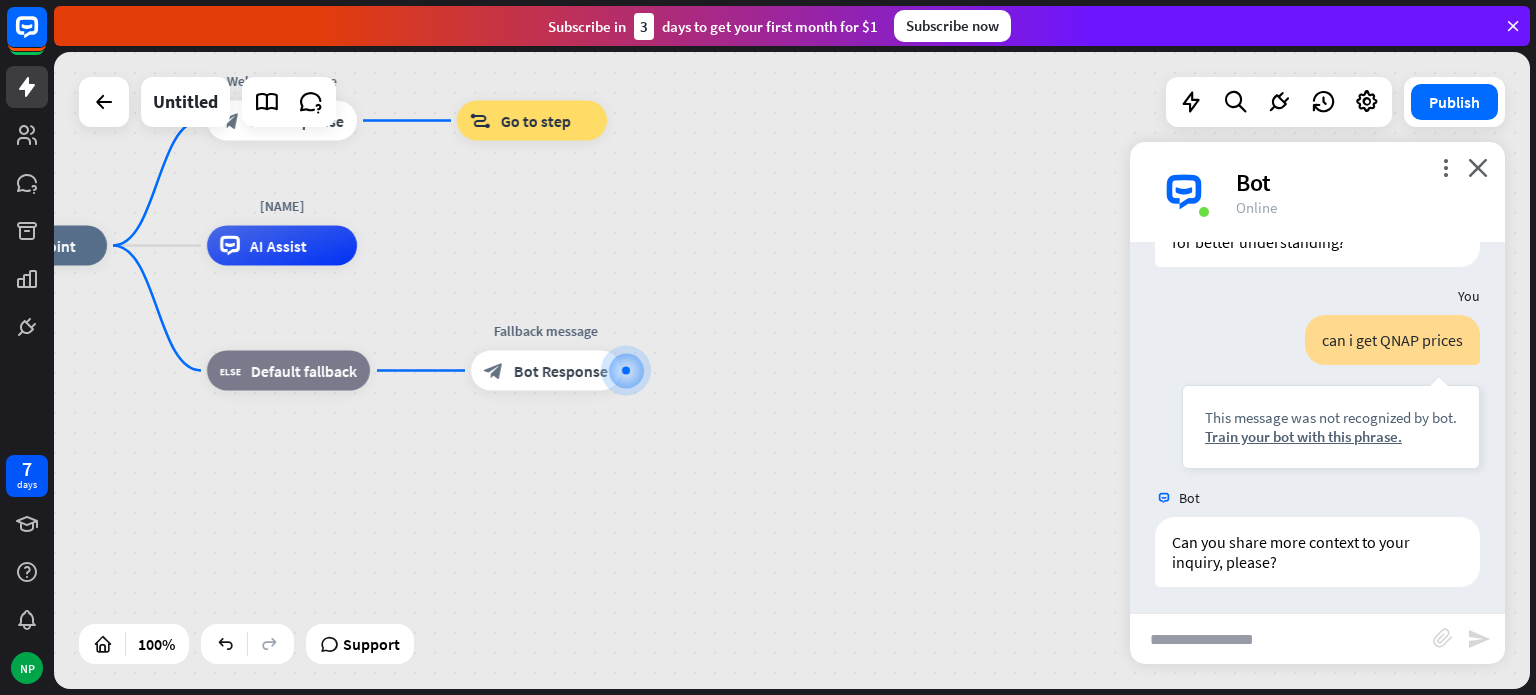 scroll, scrollTop: 446, scrollLeft: 0, axis: vertical 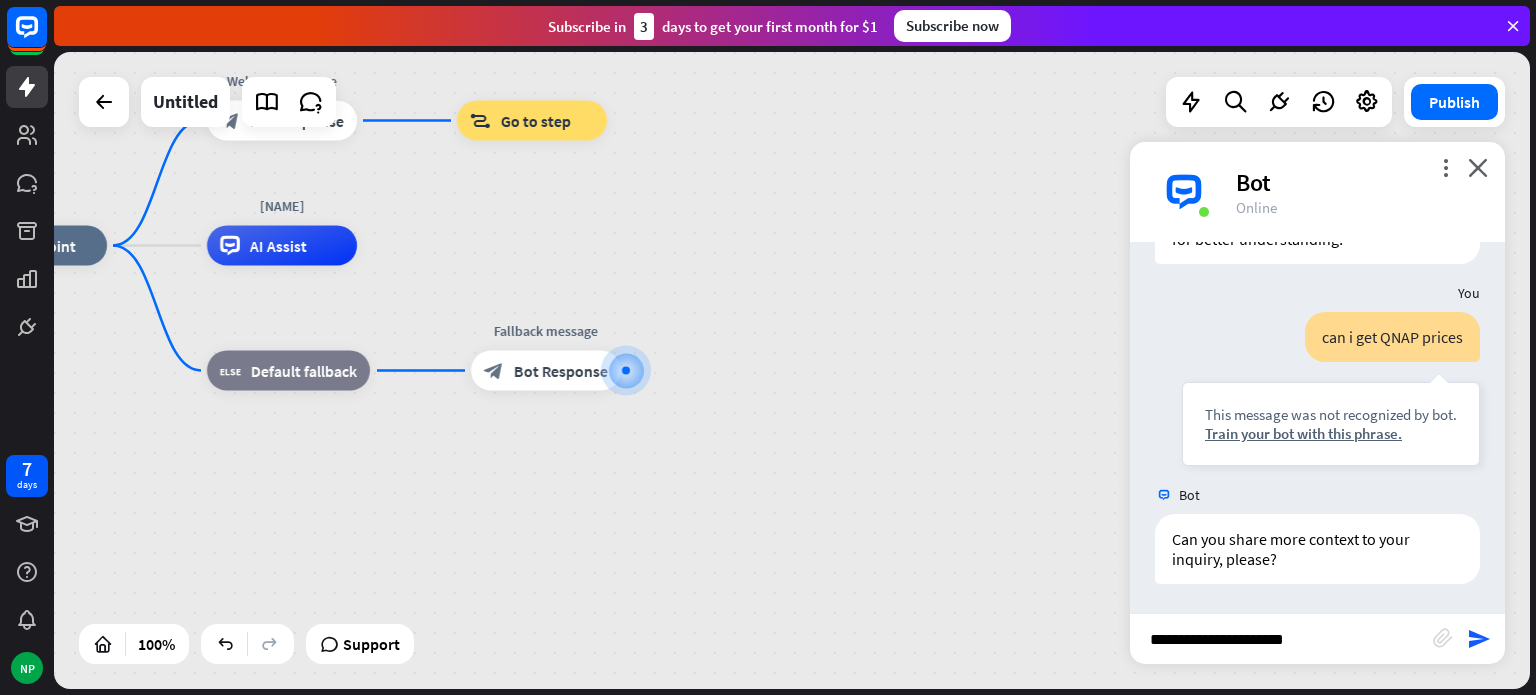 type on "**********" 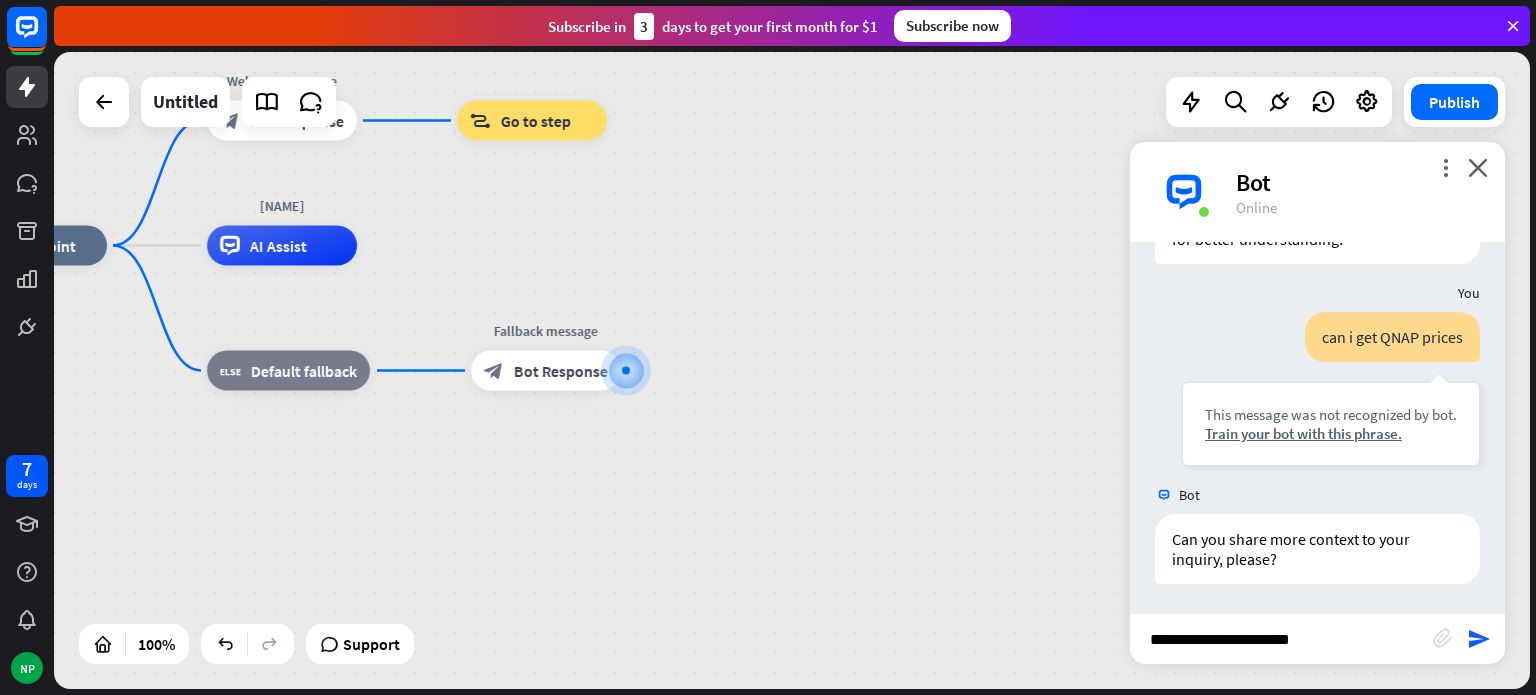 type 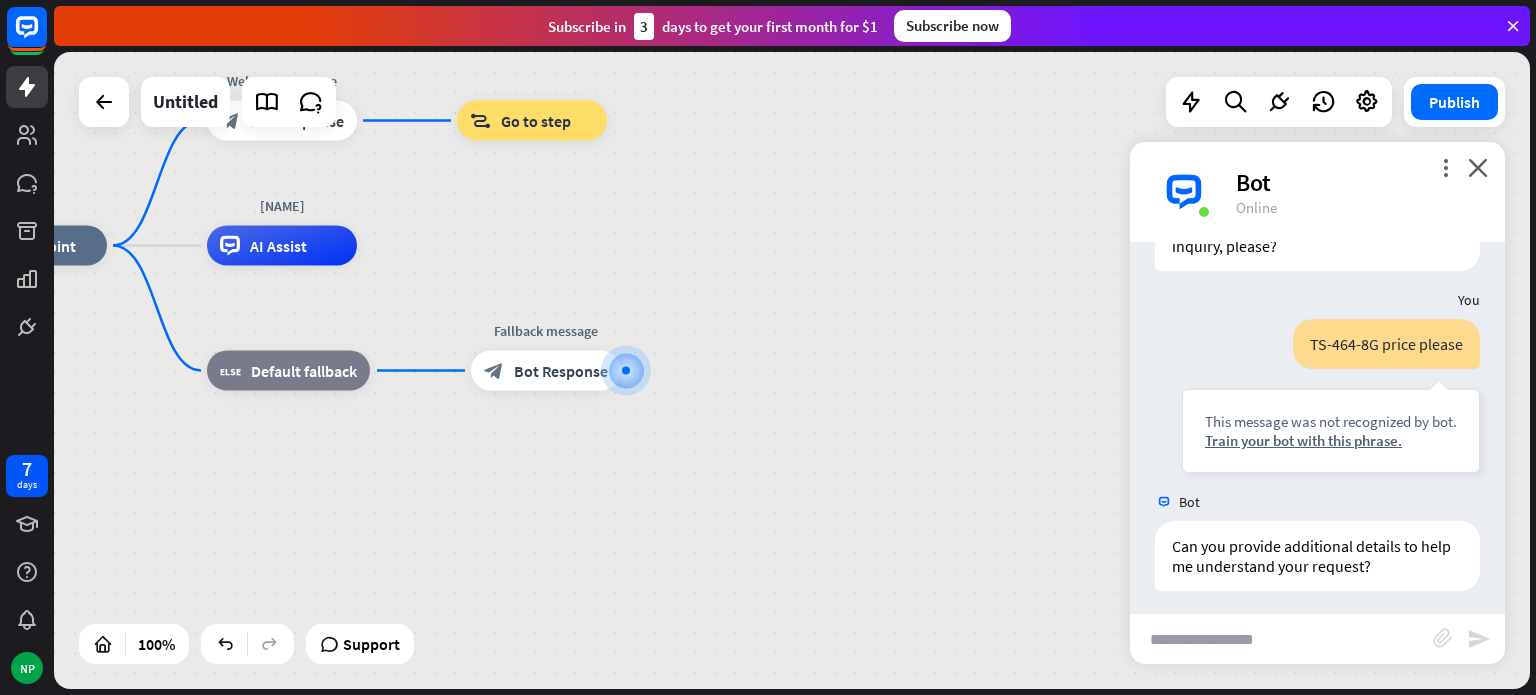 scroll, scrollTop: 765, scrollLeft: 0, axis: vertical 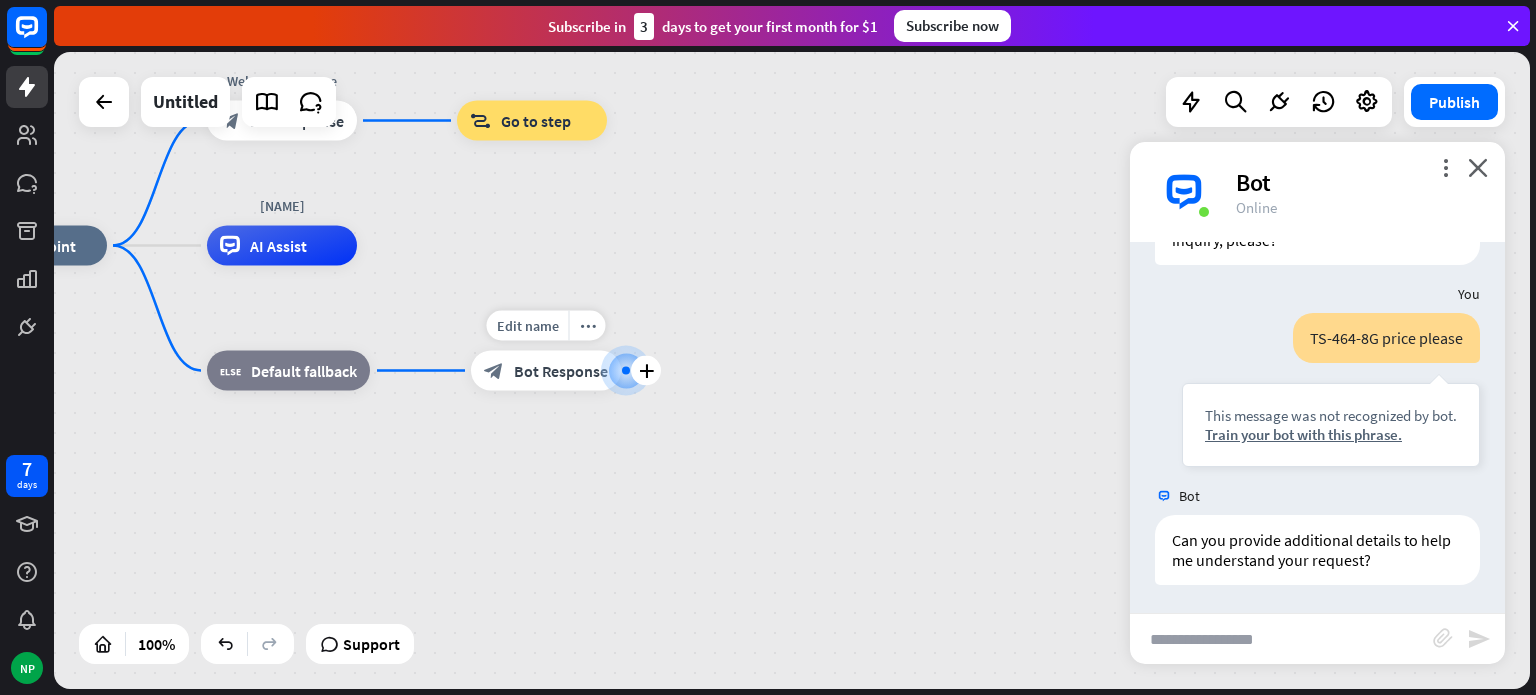 click on "Bot Response" at bounding box center (561, 371) 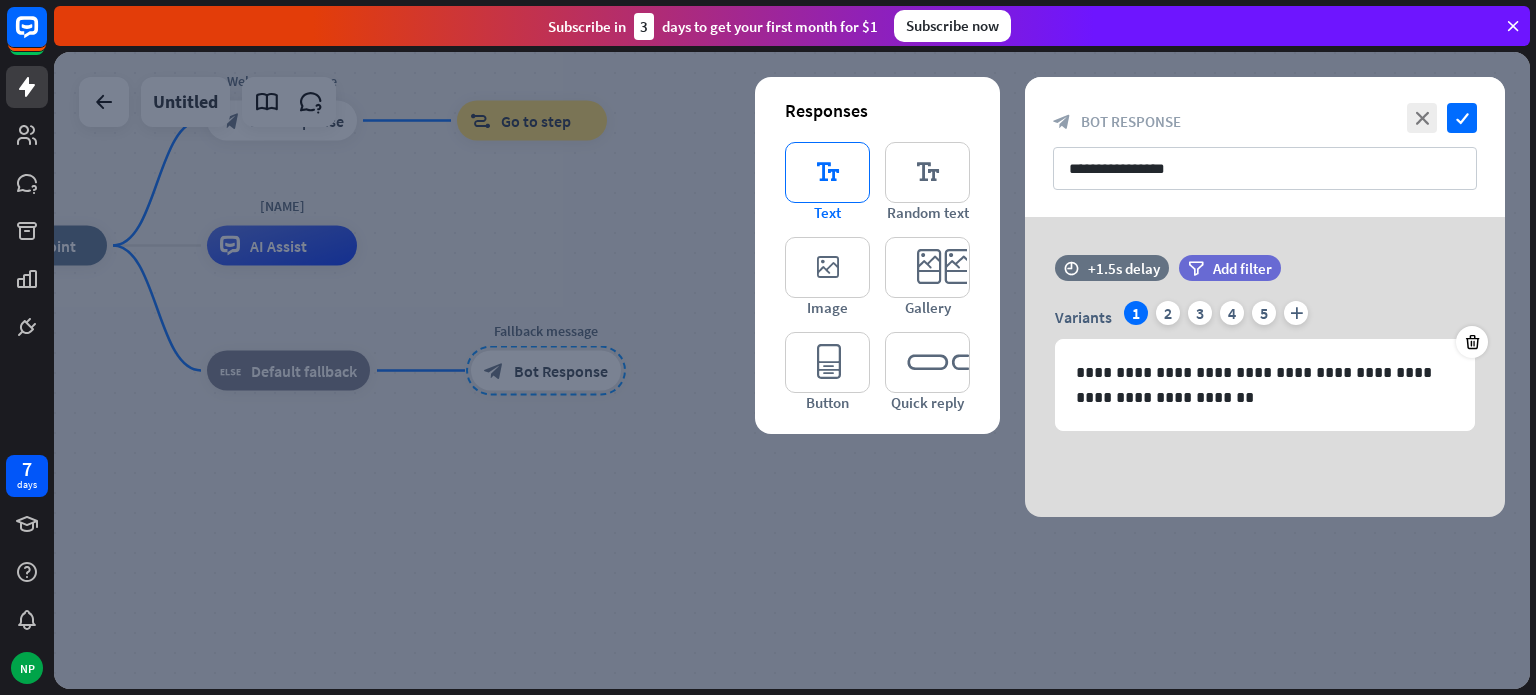 click on "editor_text" at bounding box center [827, 172] 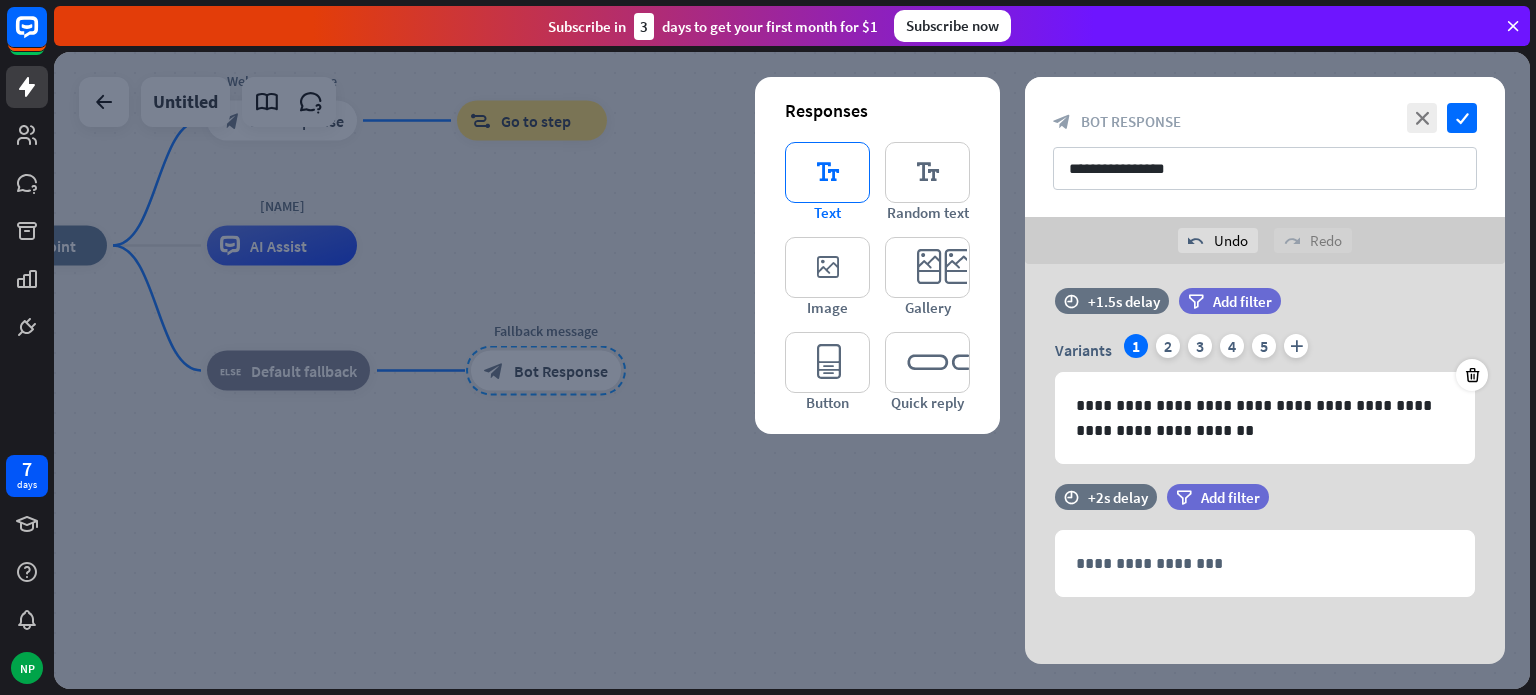 scroll, scrollTop: 16, scrollLeft: 0, axis: vertical 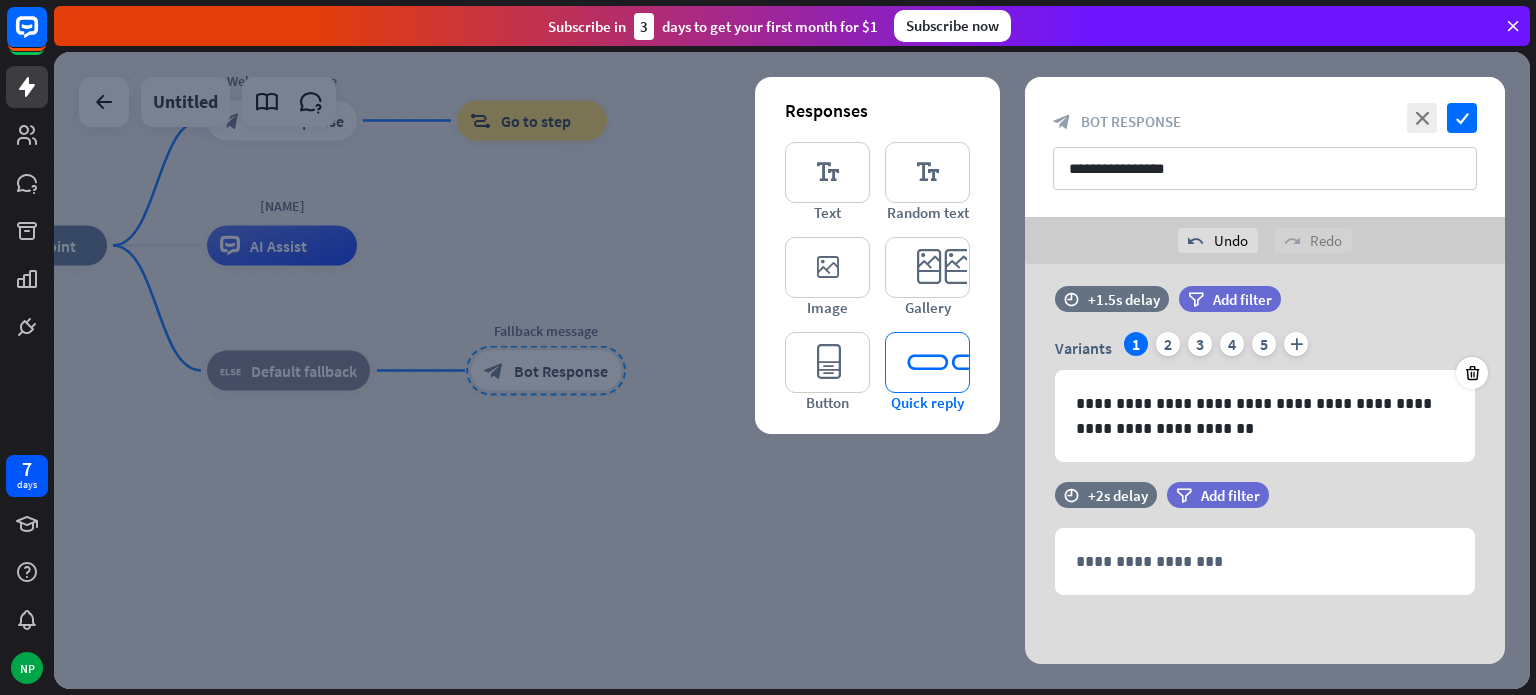 click on "editor_quick_replies" at bounding box center [927, 362] 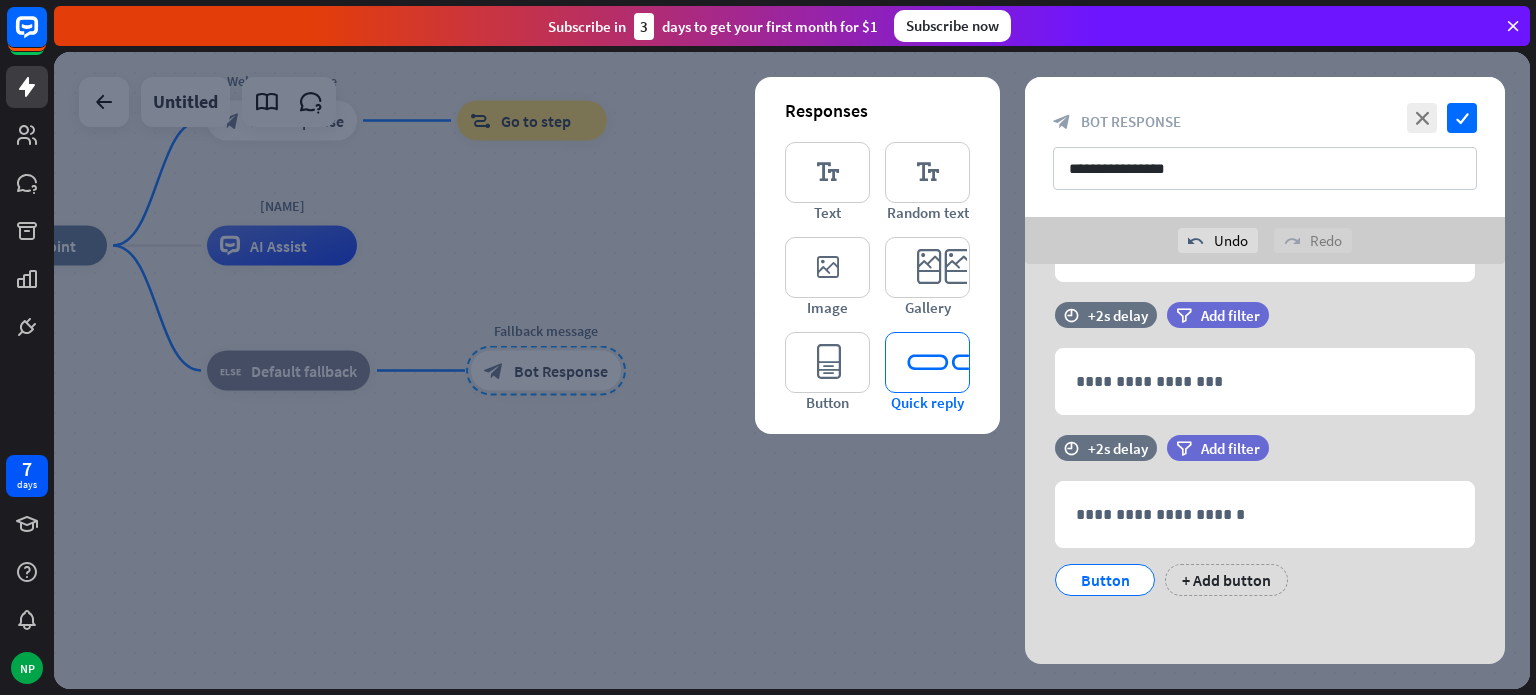 scroll, scrollTop: 196, scrollLeft: 0, axis: vertical 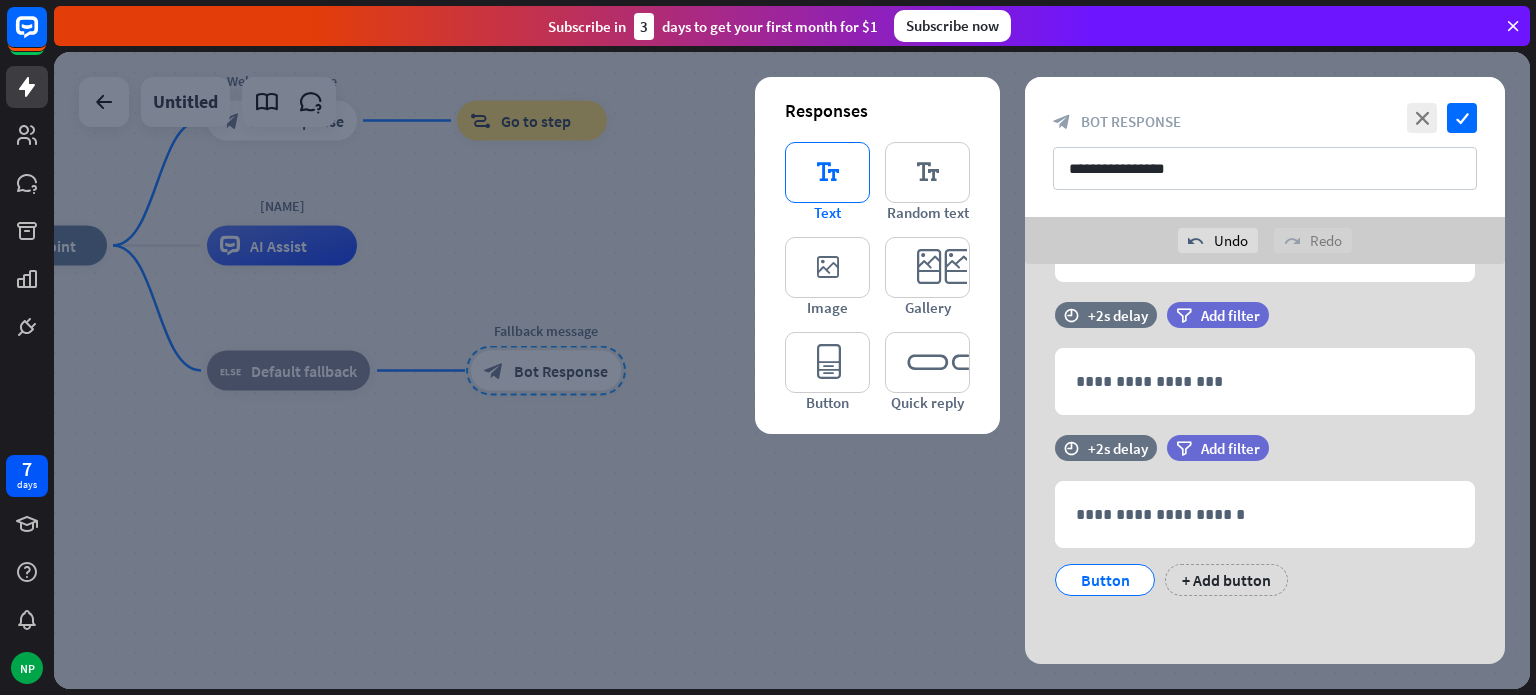 click on "editor_text" at bounding box center (827, 172) 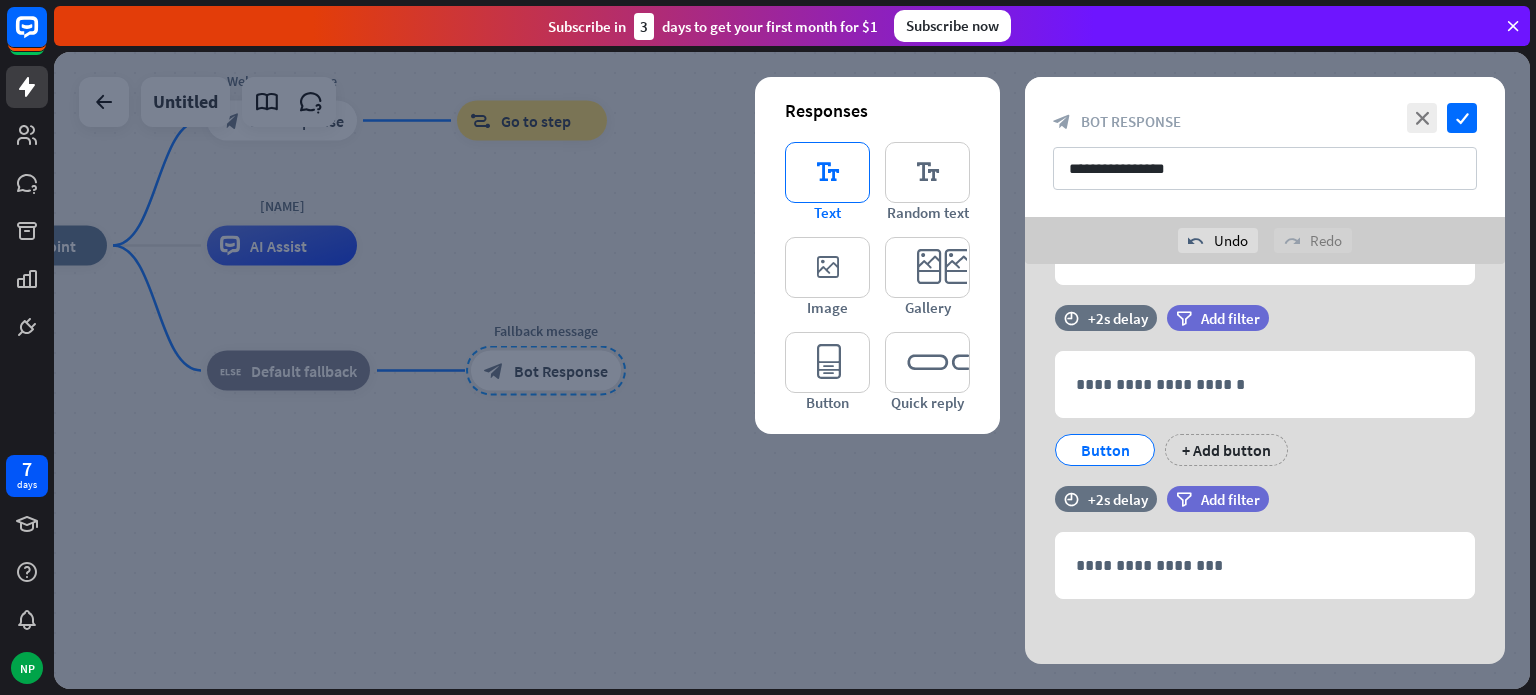 scroll, scrollTop: 328, scrollLeft: 0, axis: vertical 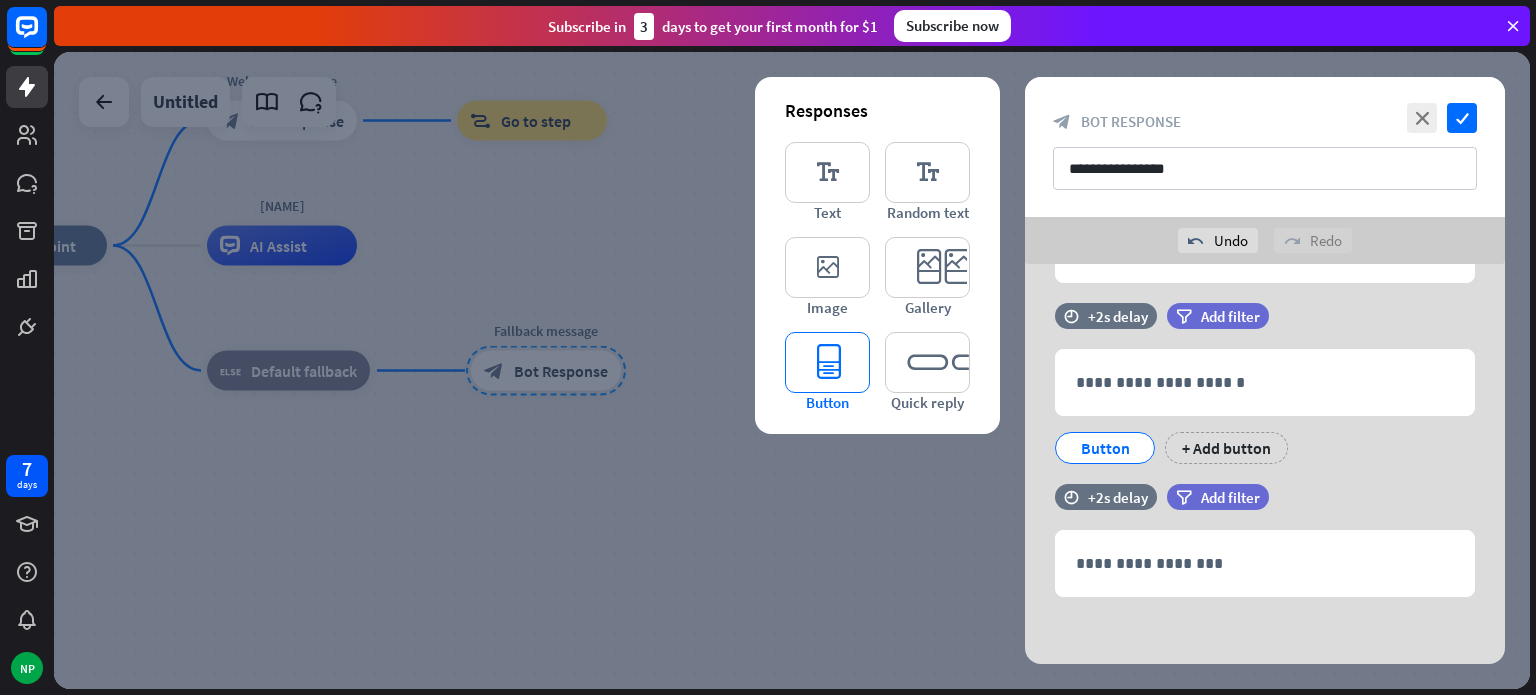 click on "editor_button" at bounding box center (827, 362) 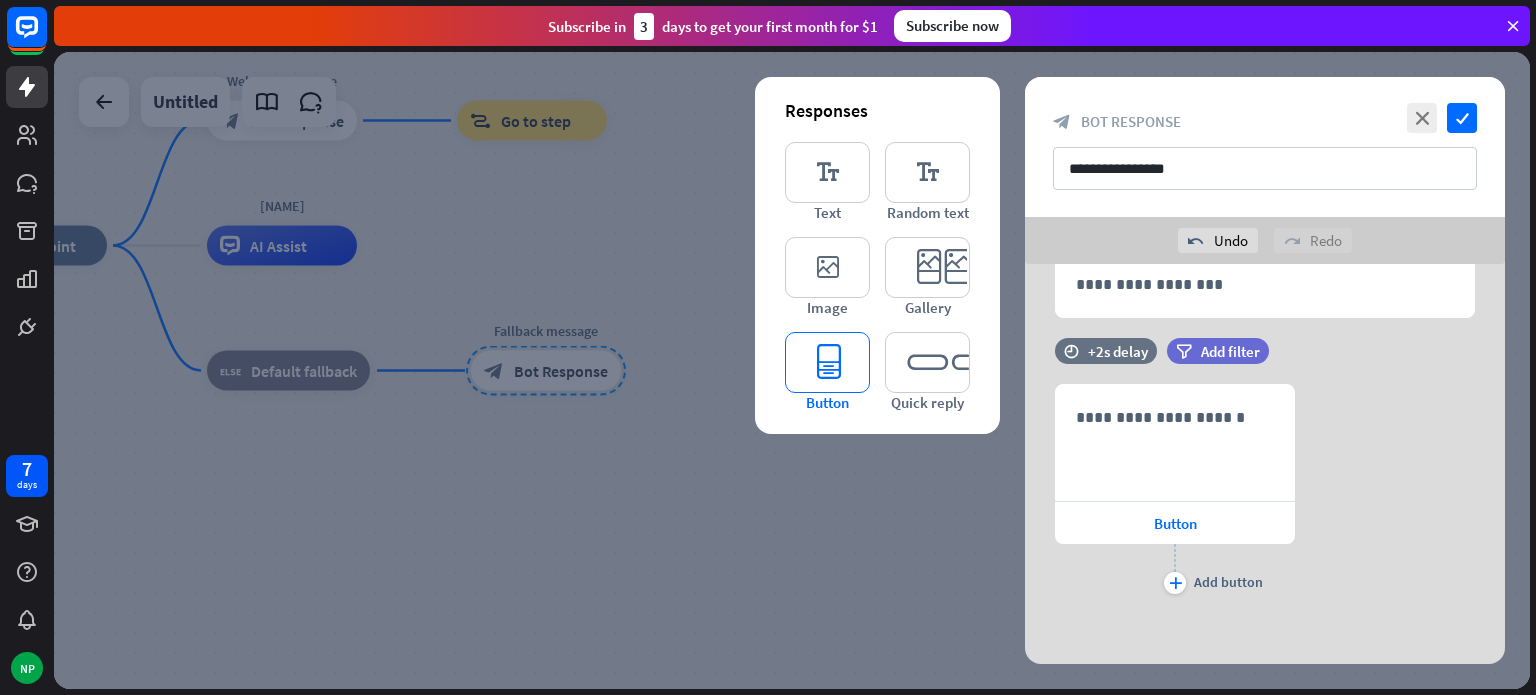 scroll, scrollTop: 609, scrollLeft: 0, axis: vertical 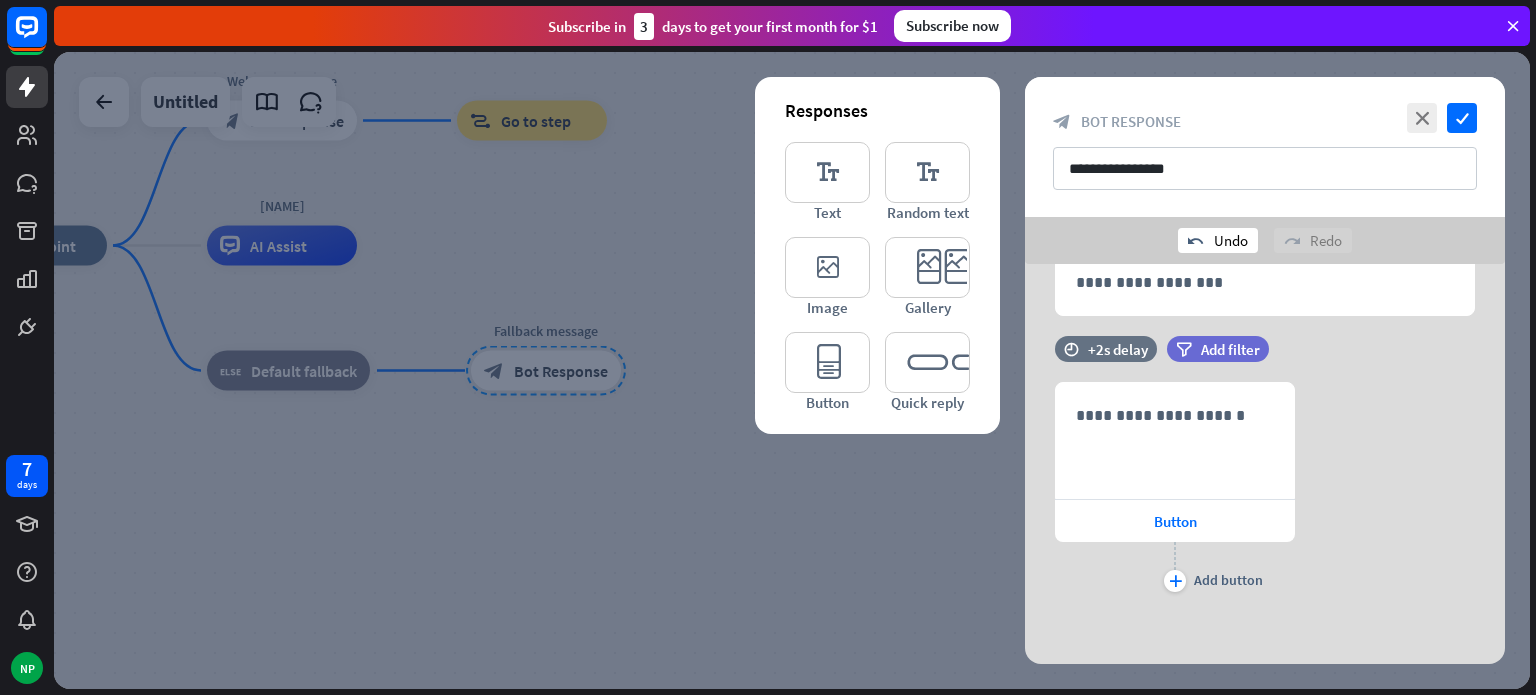 click on "undo
Undo" at bounding box center (1218, 240) 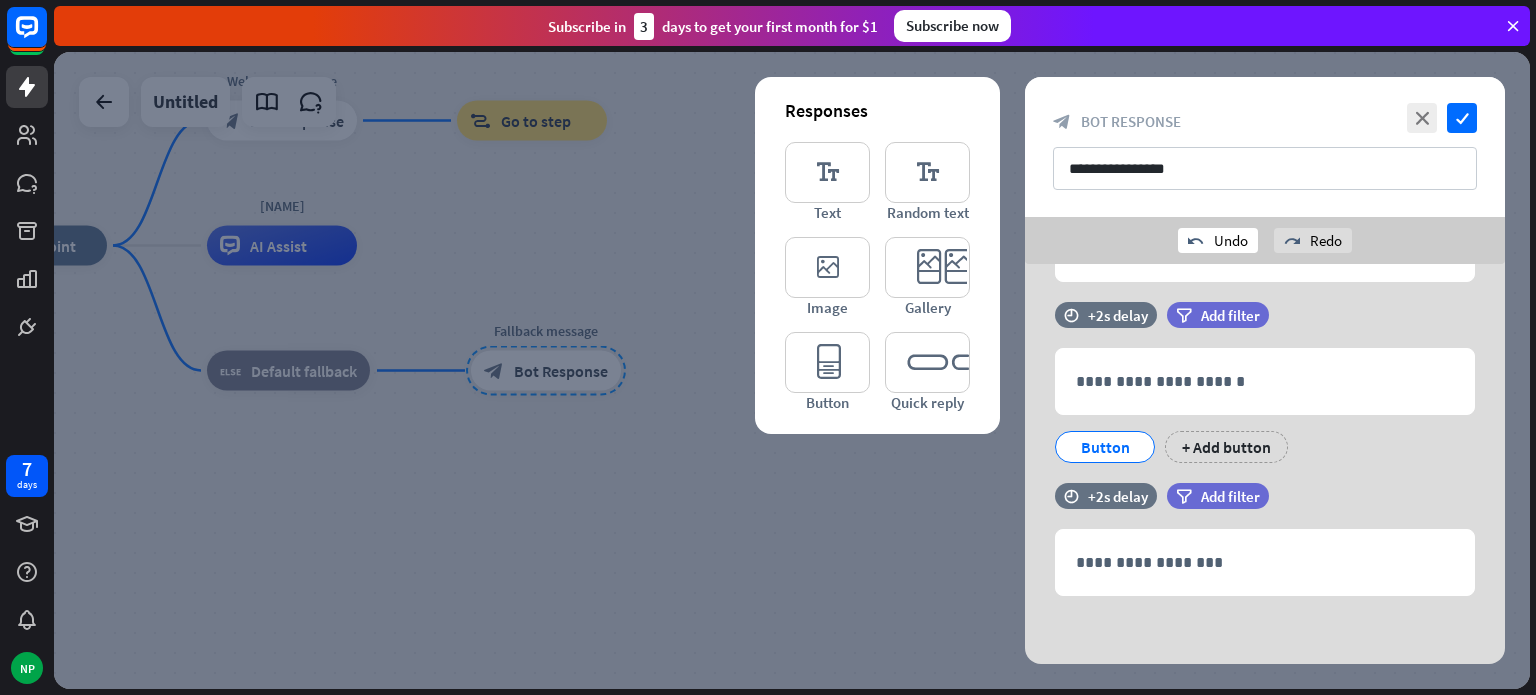 click on "undo
Undo" at bounding box center [1218, 240] 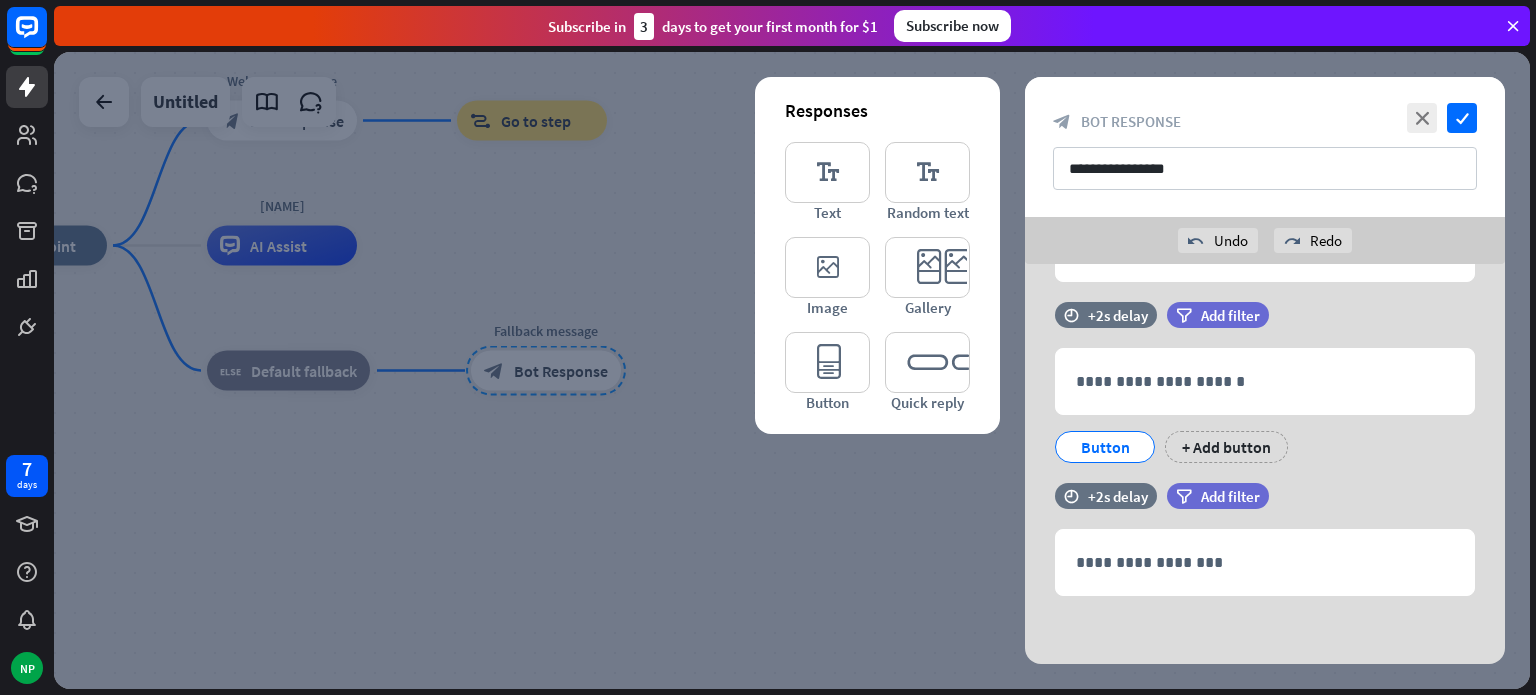 scroll, scrollTop: 196, scrollLeft: 0, axis: vertical 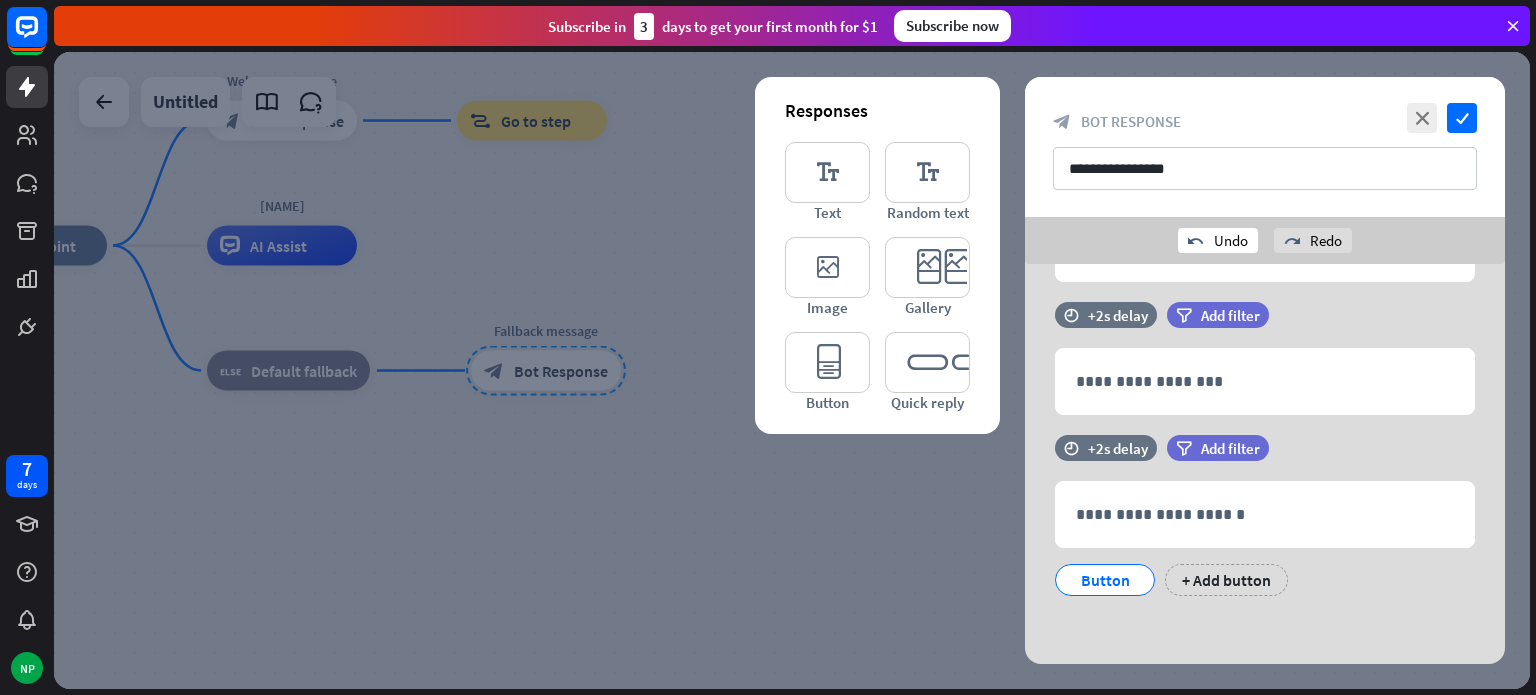 click on "undo
Undo" at bounding box center (1218, 240) 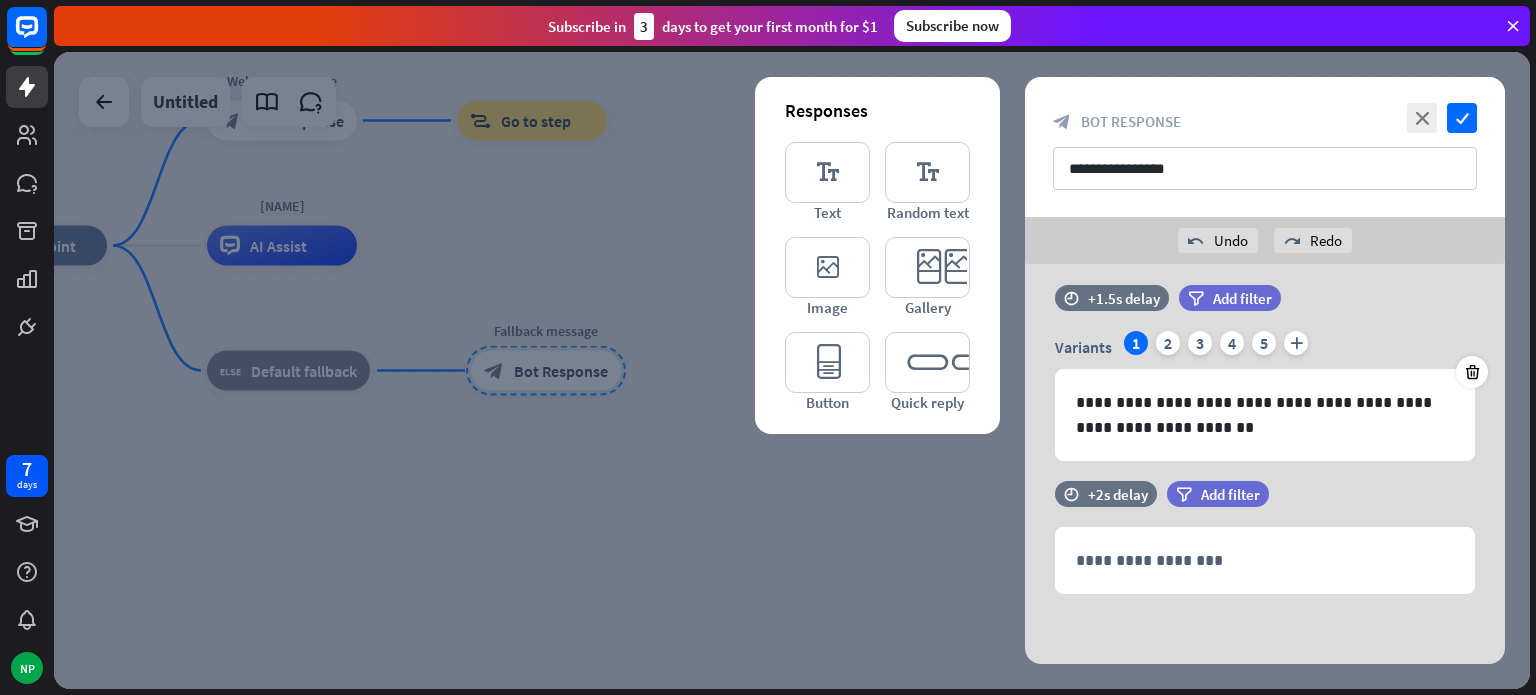 scroll, scrollTop: 16, scrollLeft: 0, axis: vertical 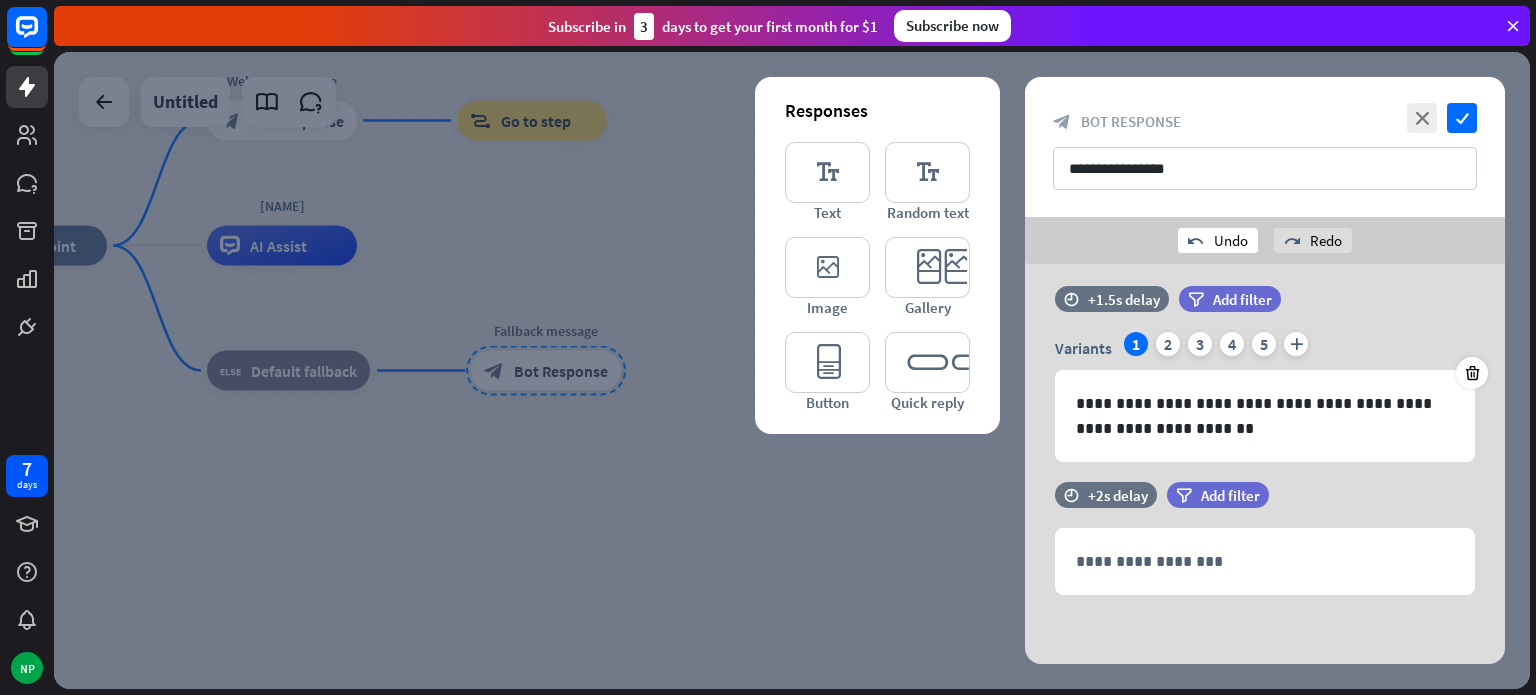 click on "undo
Undo" at bounding box center [1218, 240] 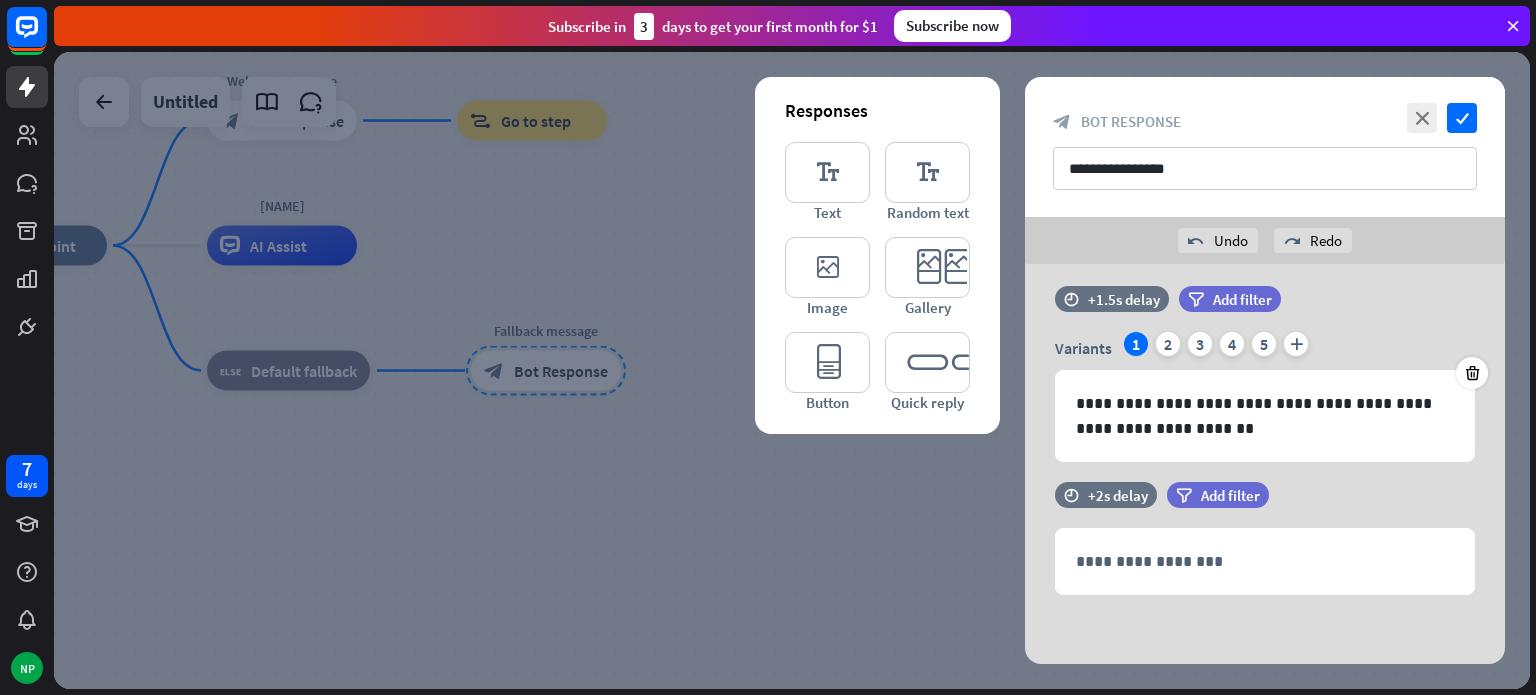 scroll, scrollTop: 0, scrollLeft: 0, axis: both 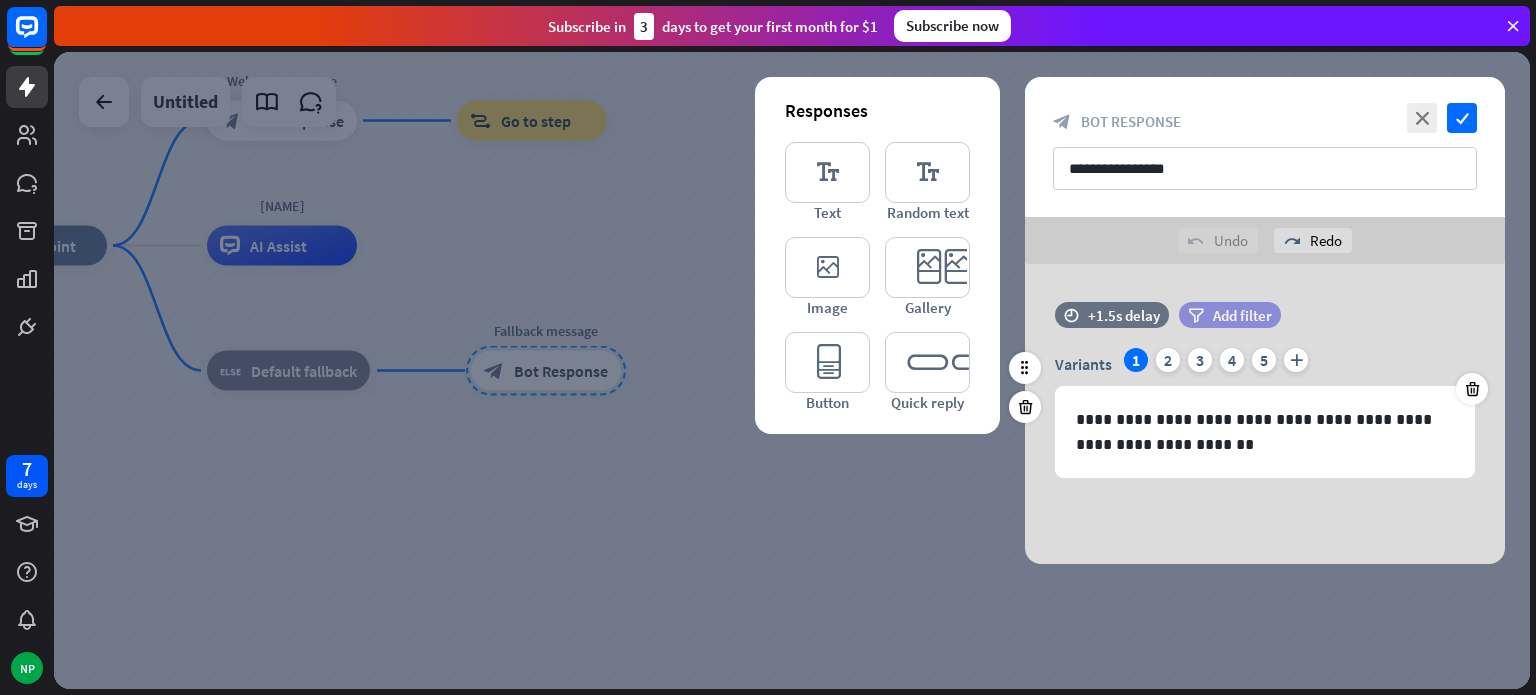 click on "Add filter" at bounding box center [1242, 315] 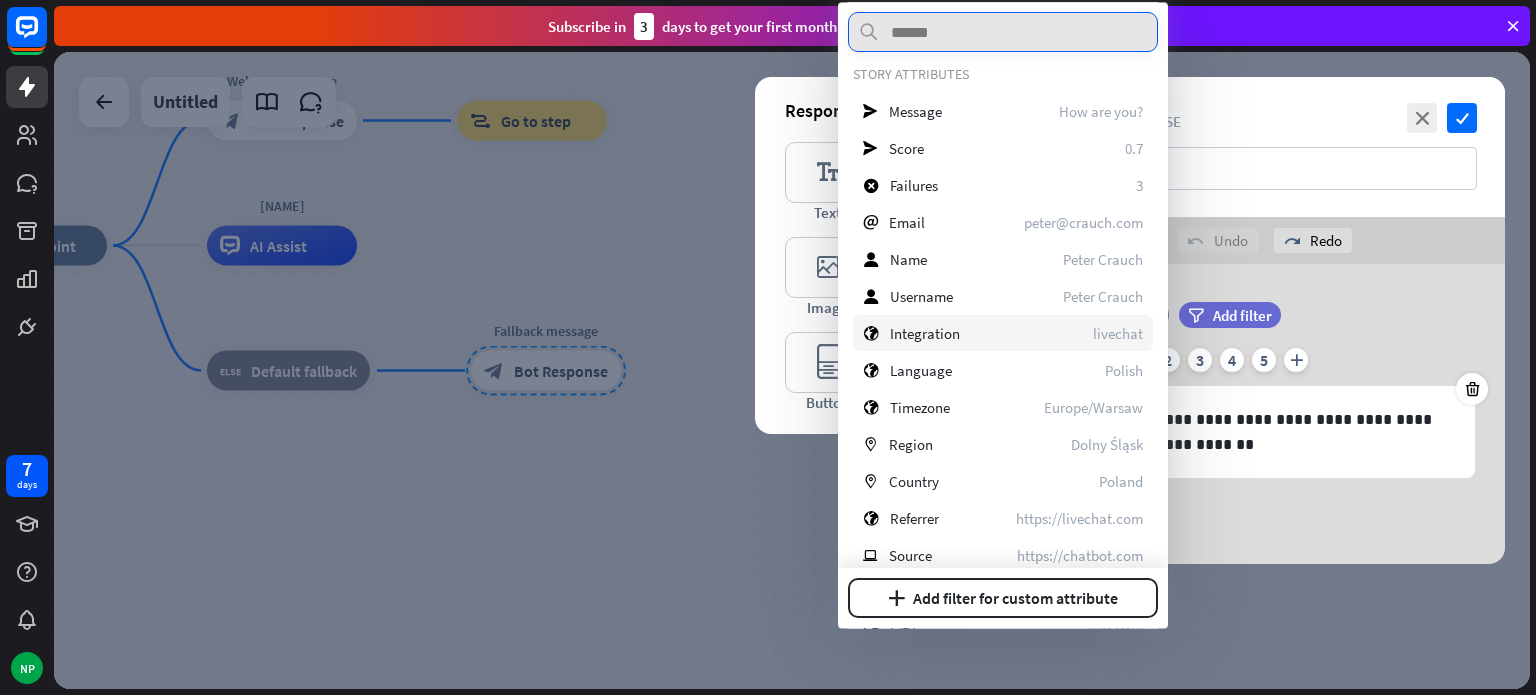 scroll, scrollTop: 0, scrollLeft: 0, axis: both 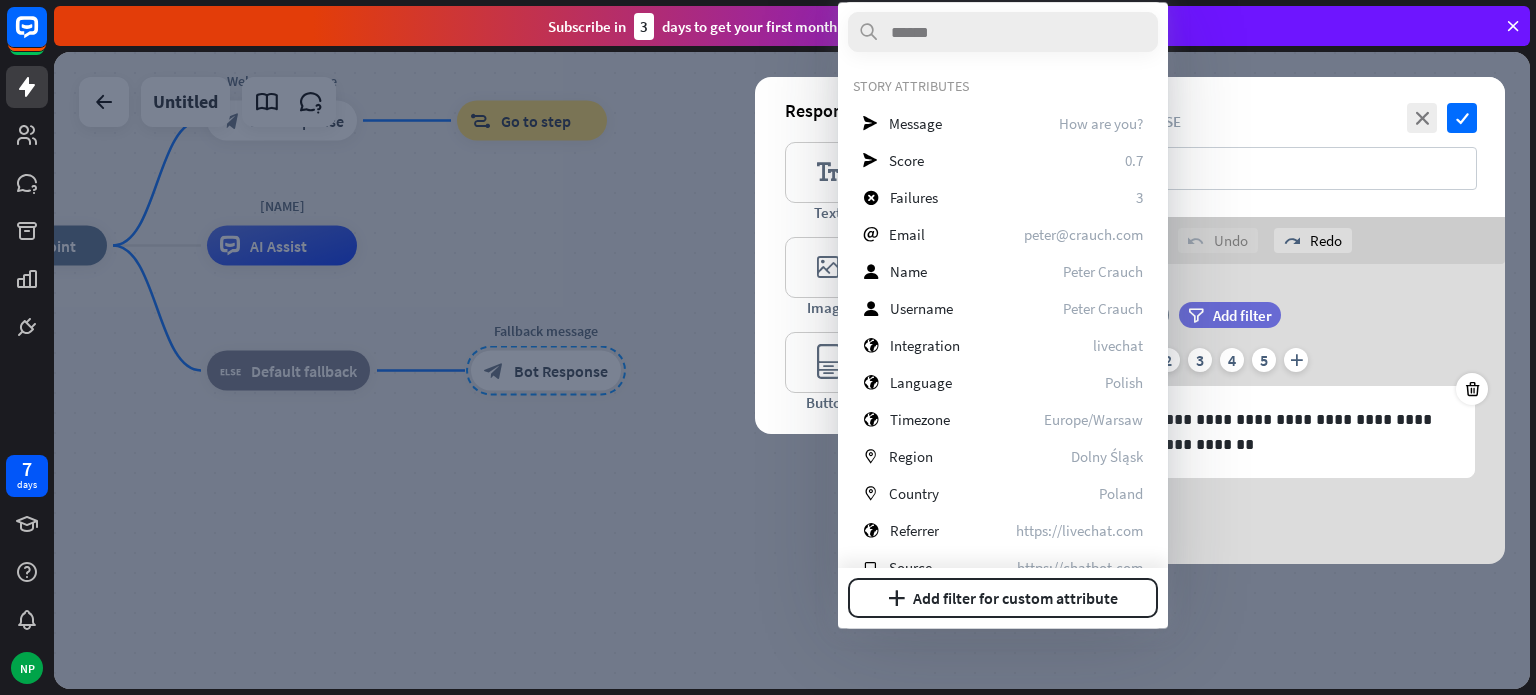 click at bounding box center [792, 370] 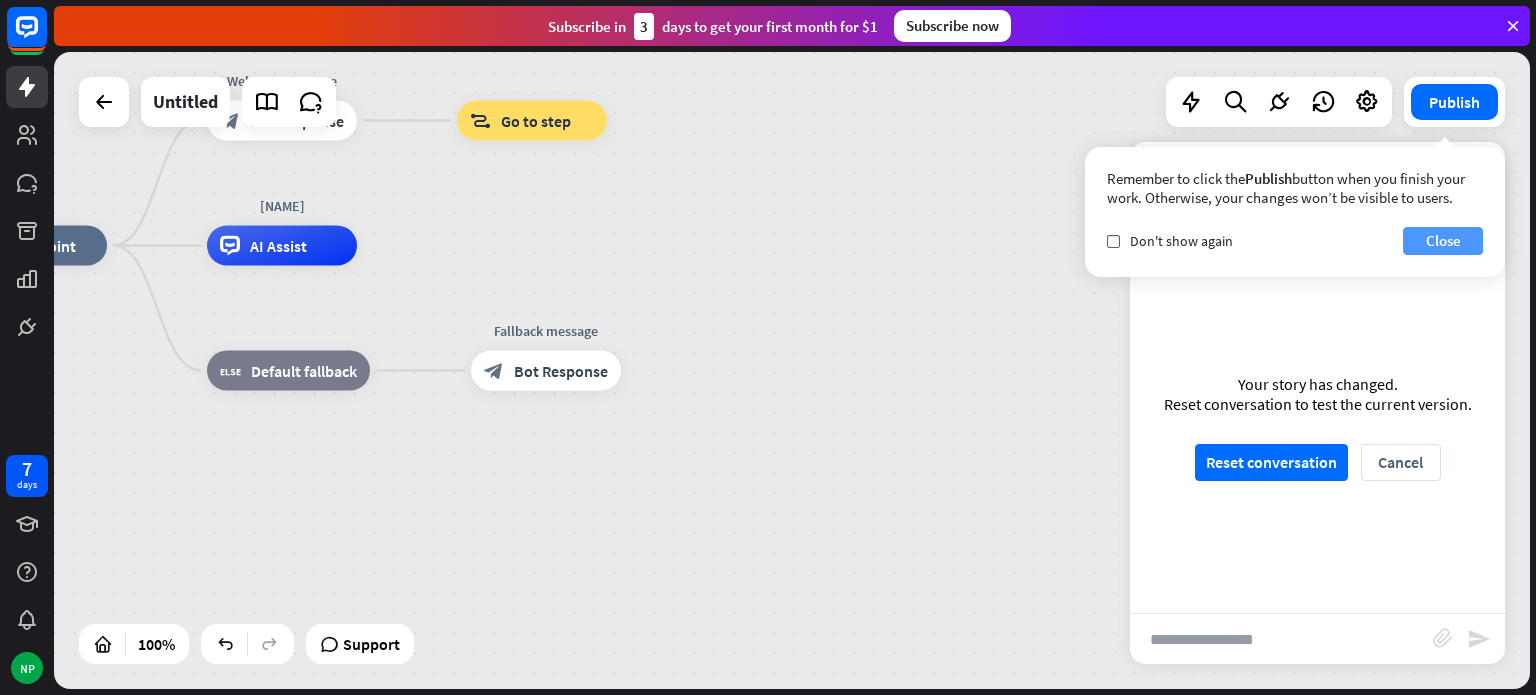 click on "Close" at bounding box center (1443, 241) 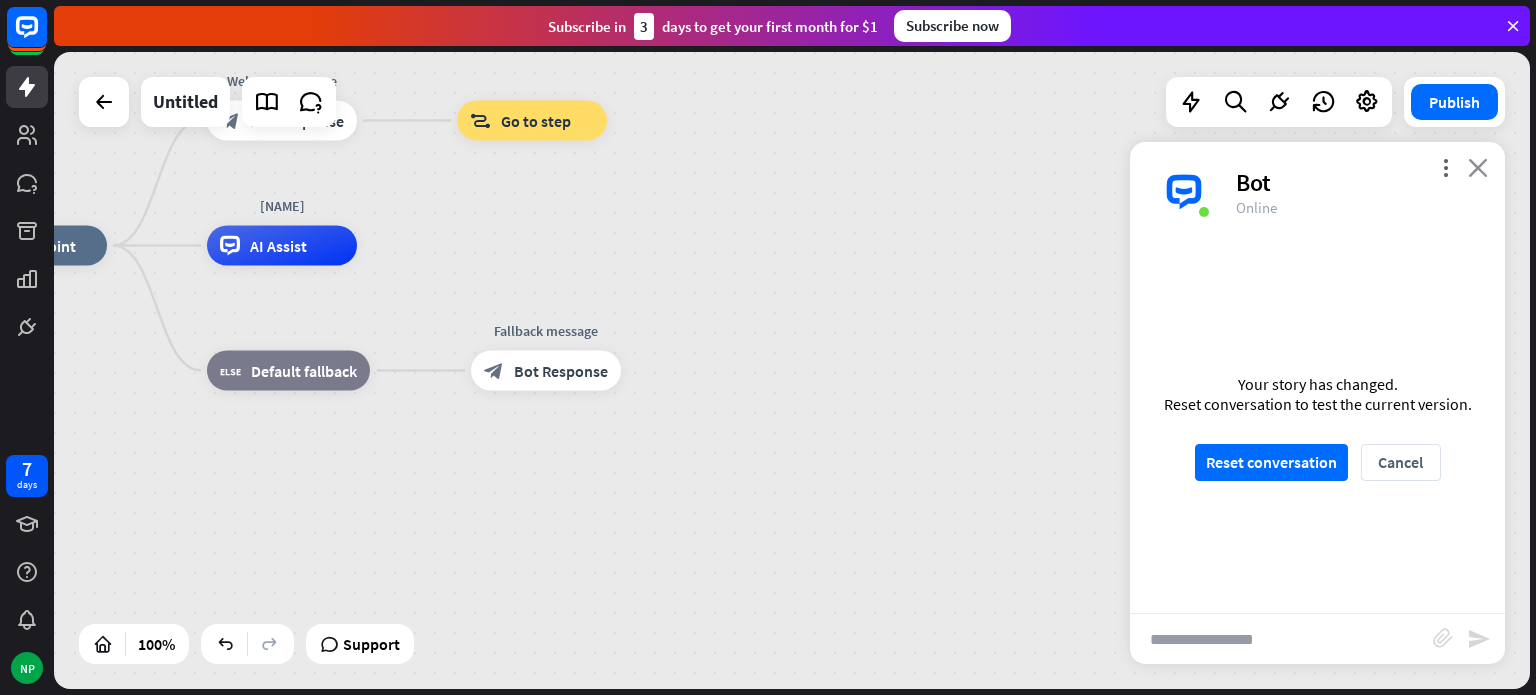 click on "close" at bounding box center (1478, 167) 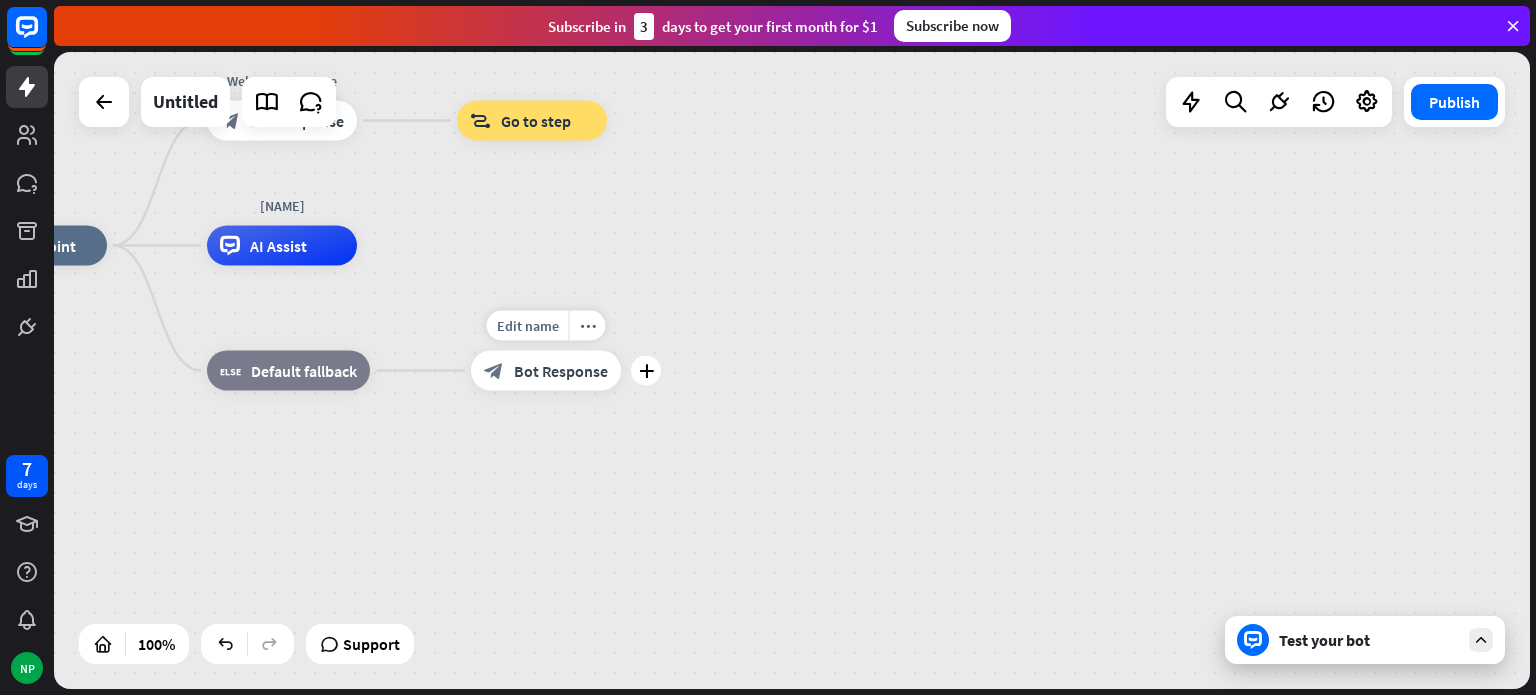 click on "block_bot_response" at bounding box center (494, 371) 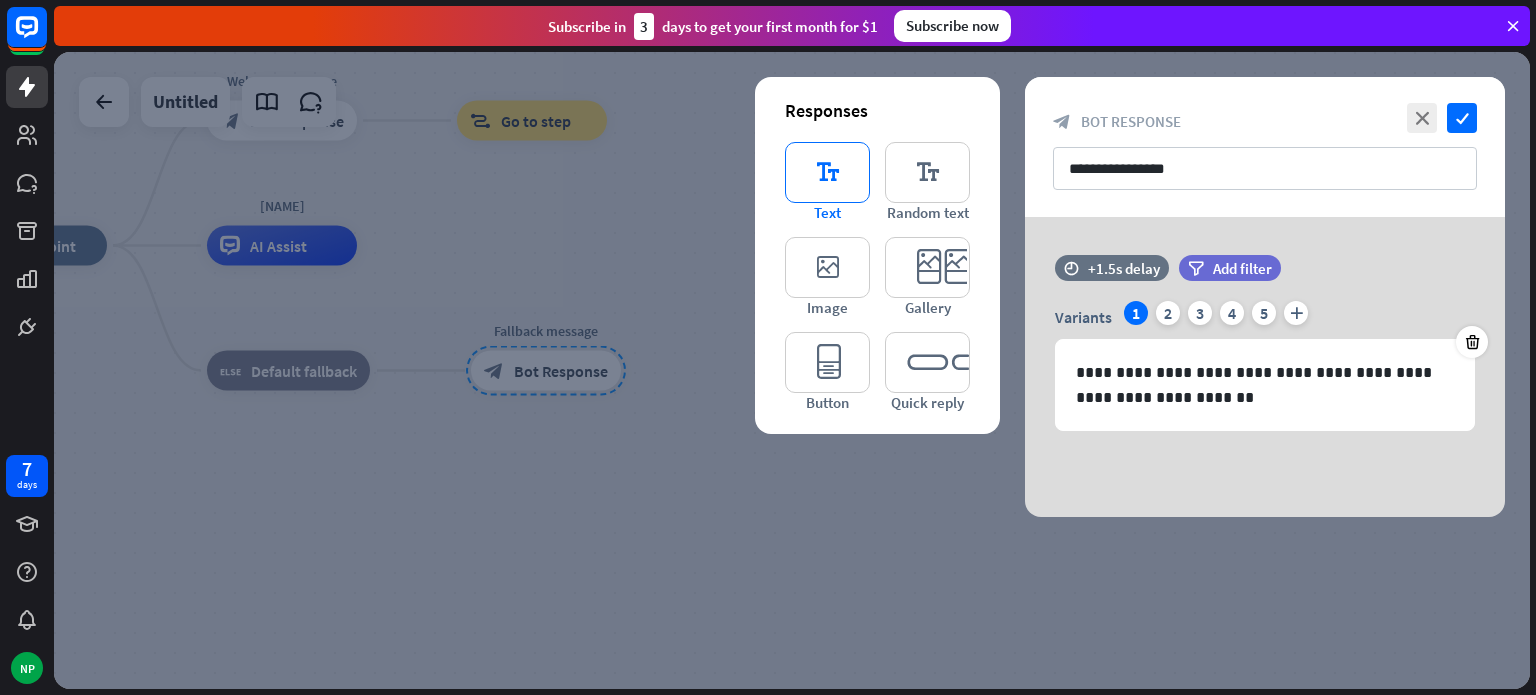 click on "editor_text" at bounding box center (827, 172) 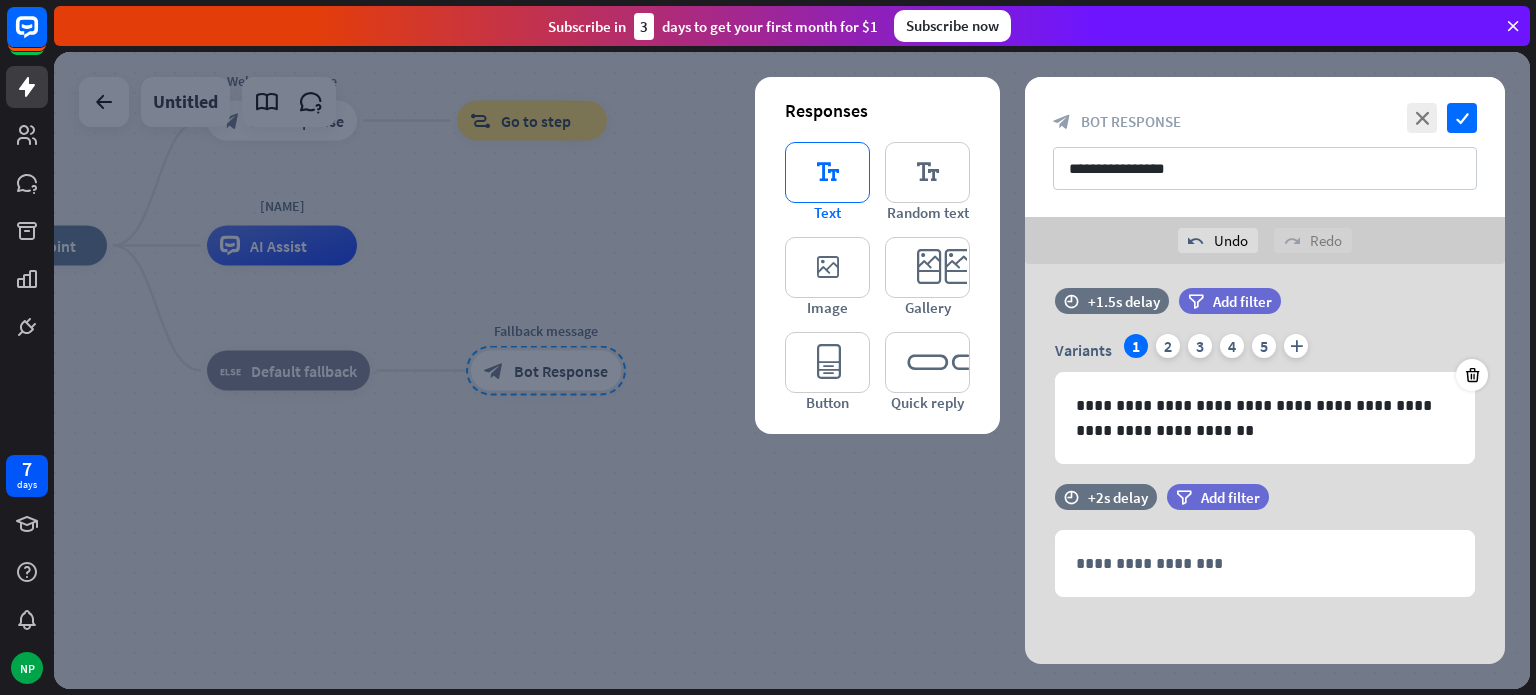 scroll, scrollTop: 16, scrollLeft: 0, axis: vertical 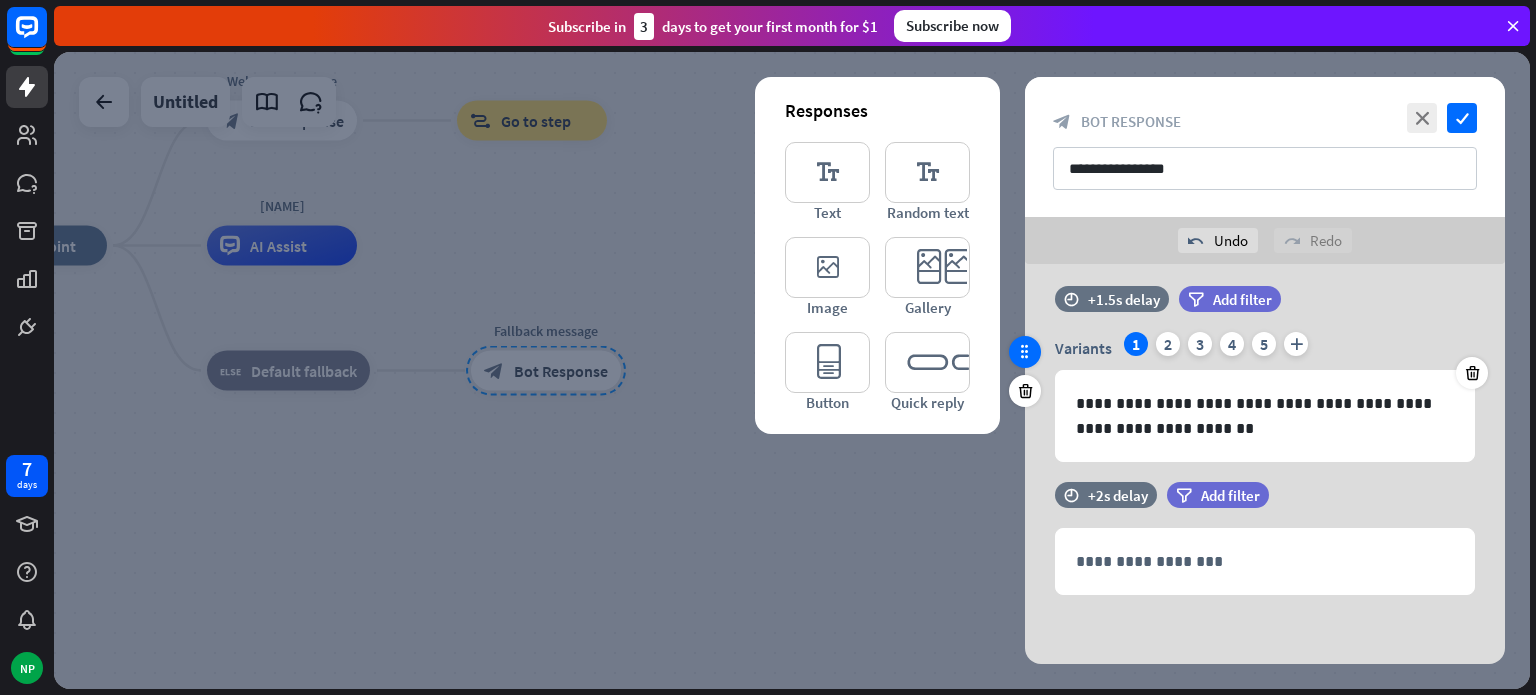 click at bounding box center (1025, 352) 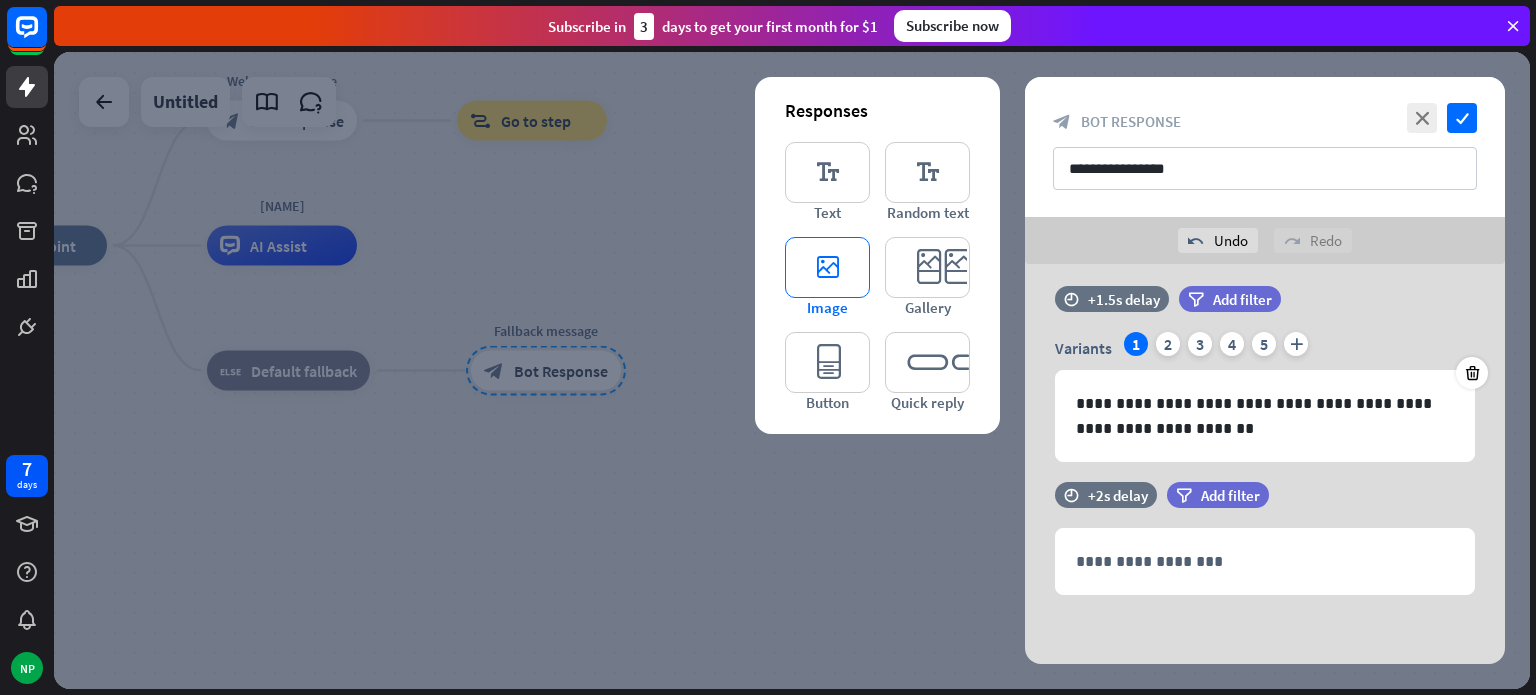 click on "editor_image" at bounding box center (827, 267) 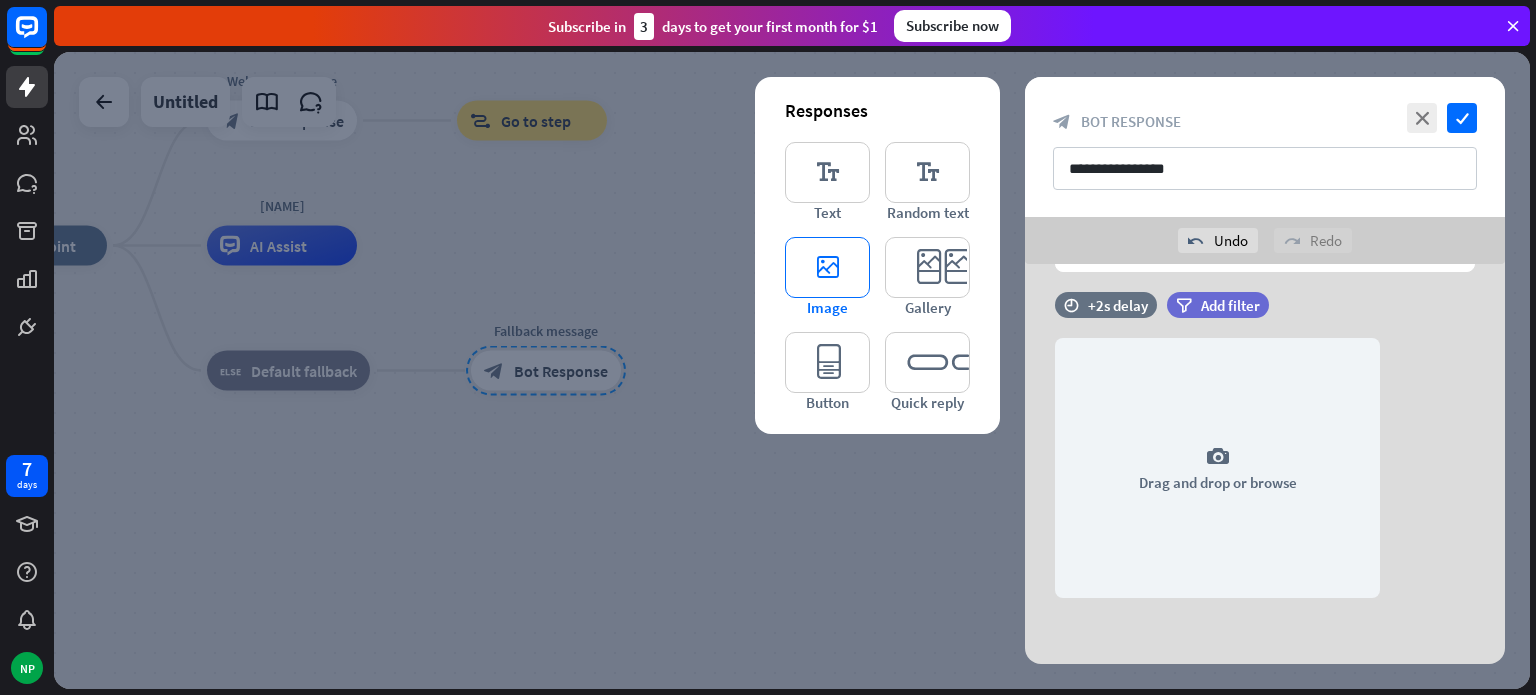 scroll, scrollTop: 342, scrollLeft: 0, axis: vertical 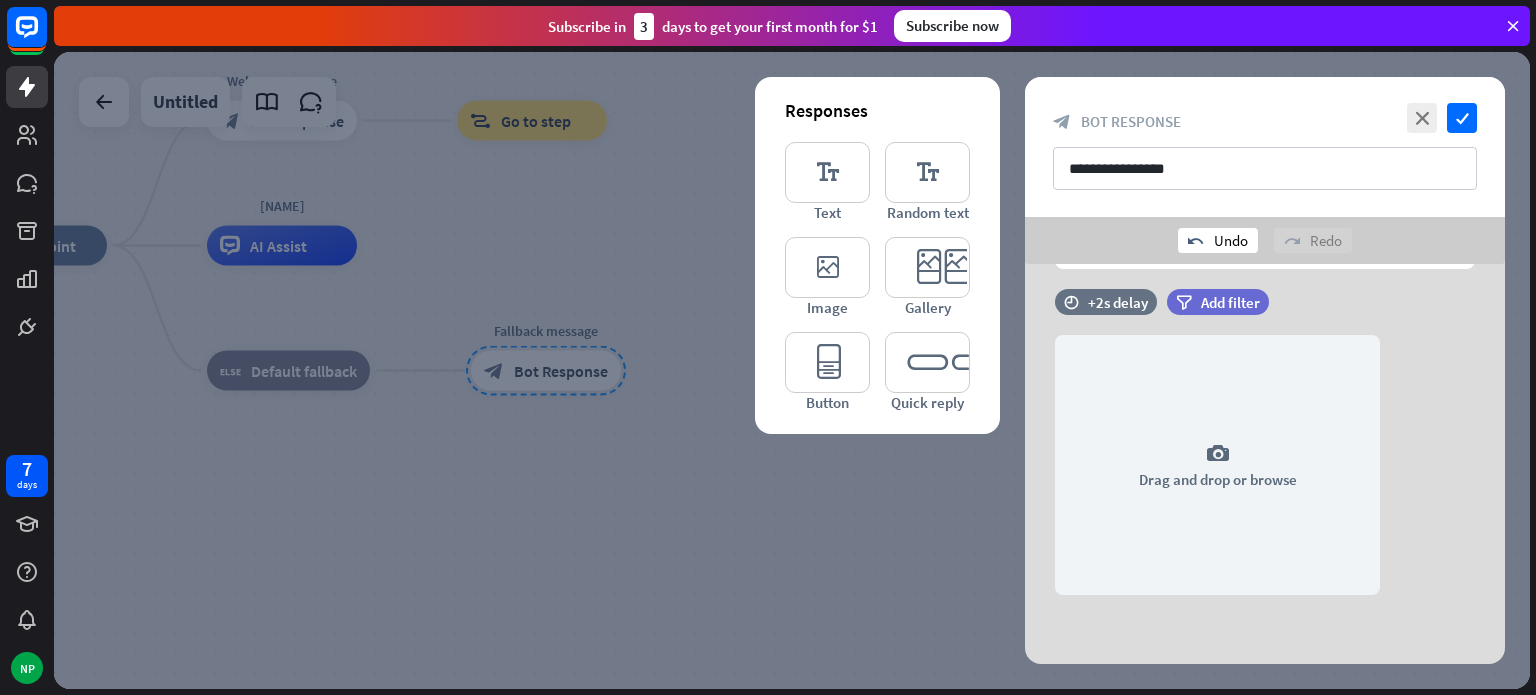 click on "undo" at bounding box center (1196, 241) 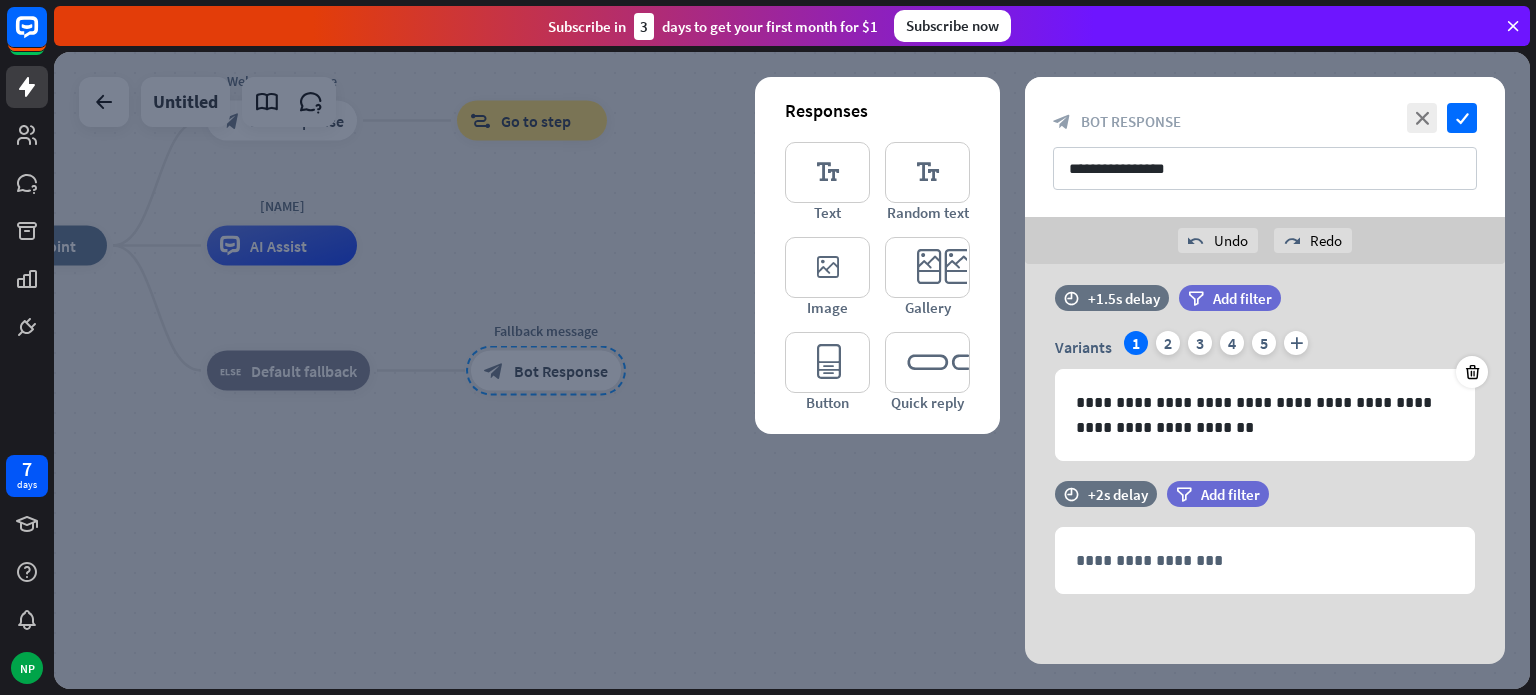 scroll, scrollTop: 16, scrollLeft: 0, axis: vertical 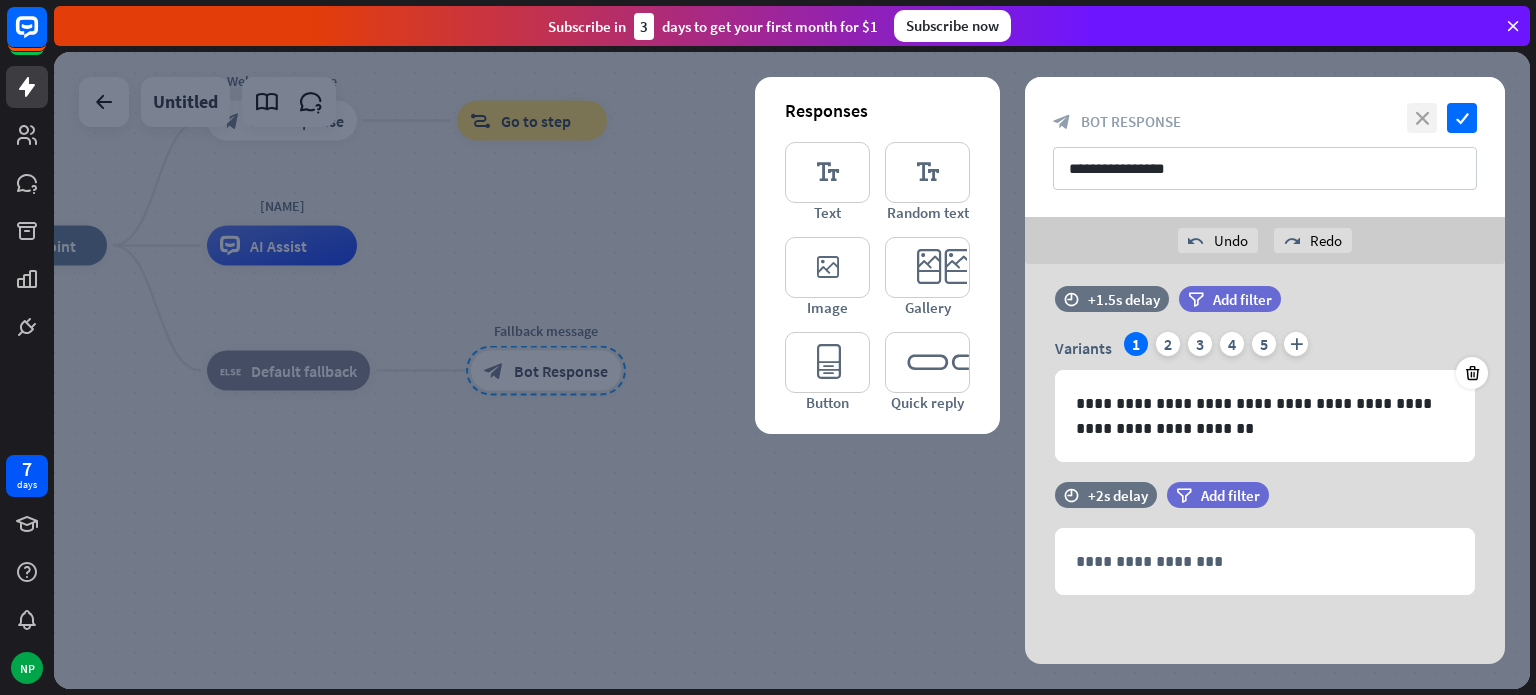 click on "close" at bounding box center [1422, 118] 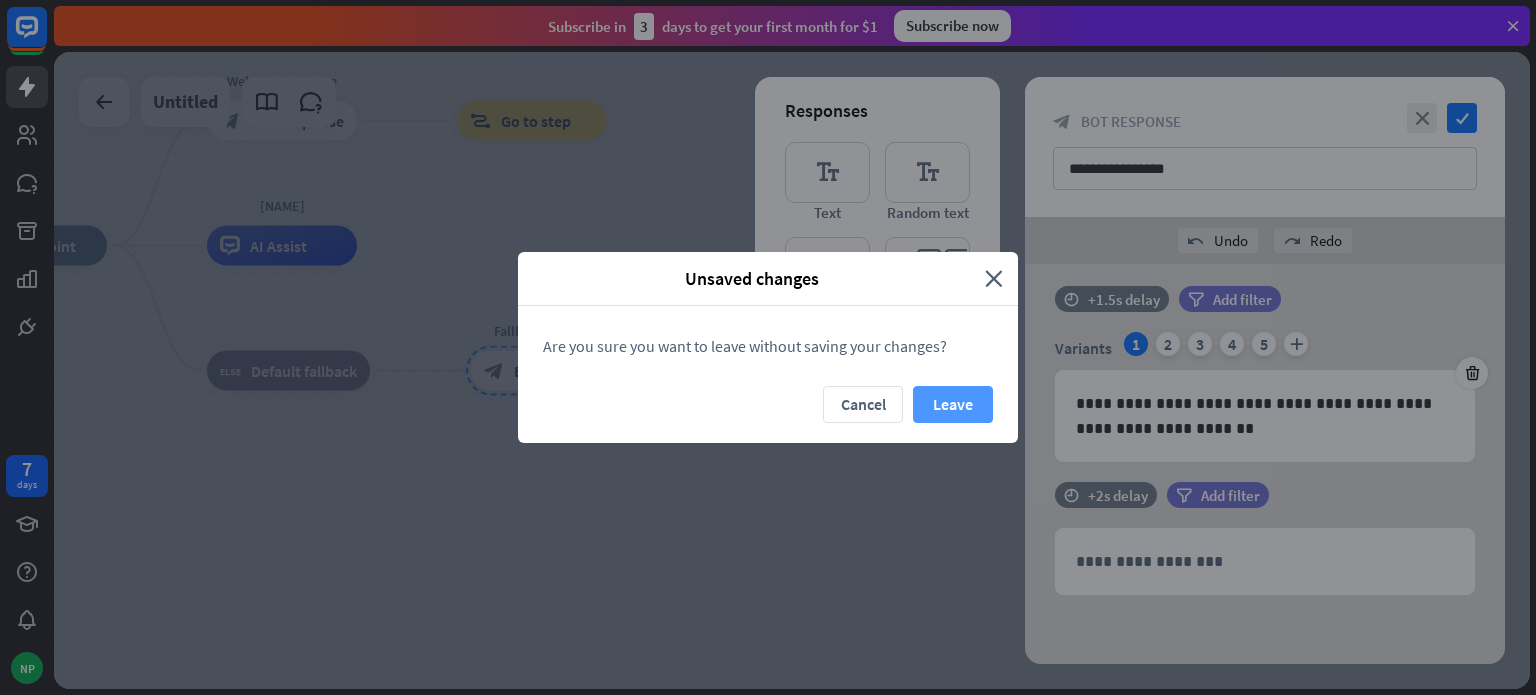 click on "Leave" at bounding box center [953, 404] 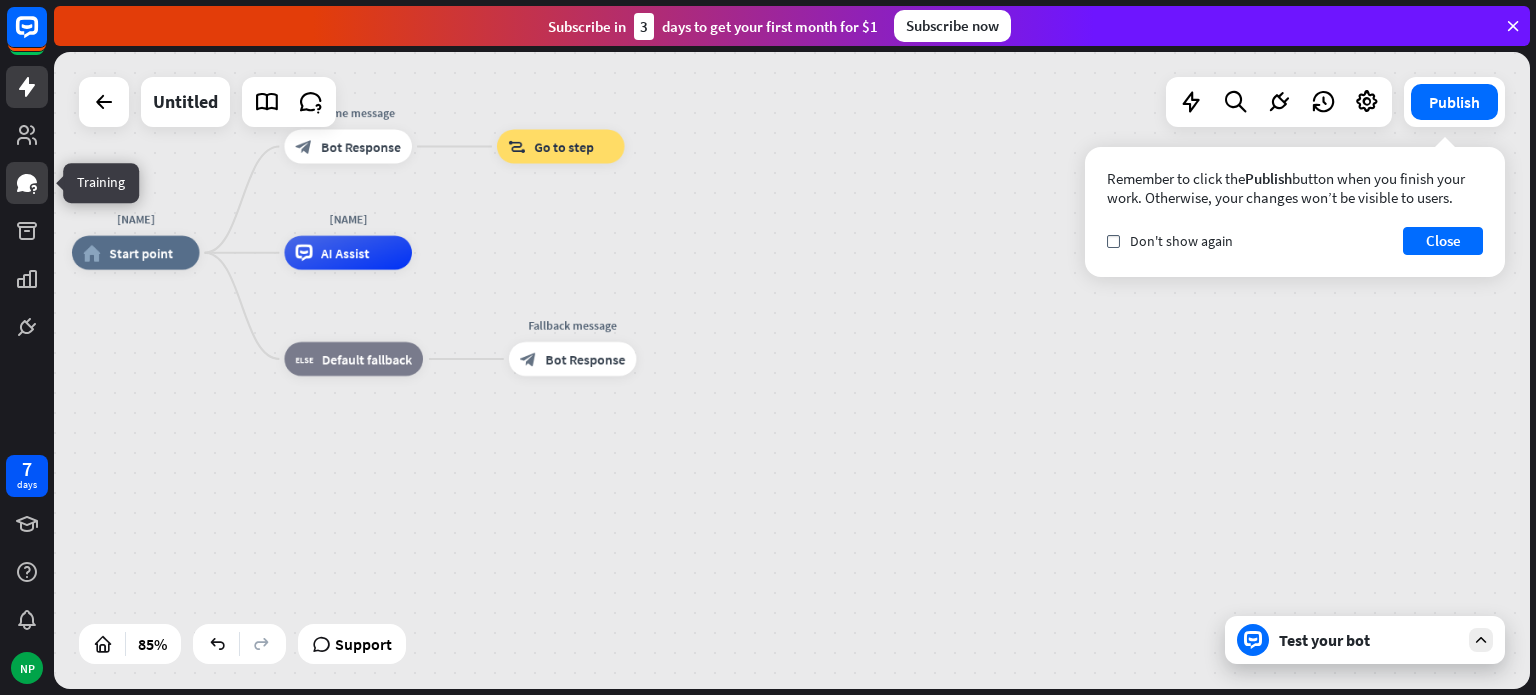 click 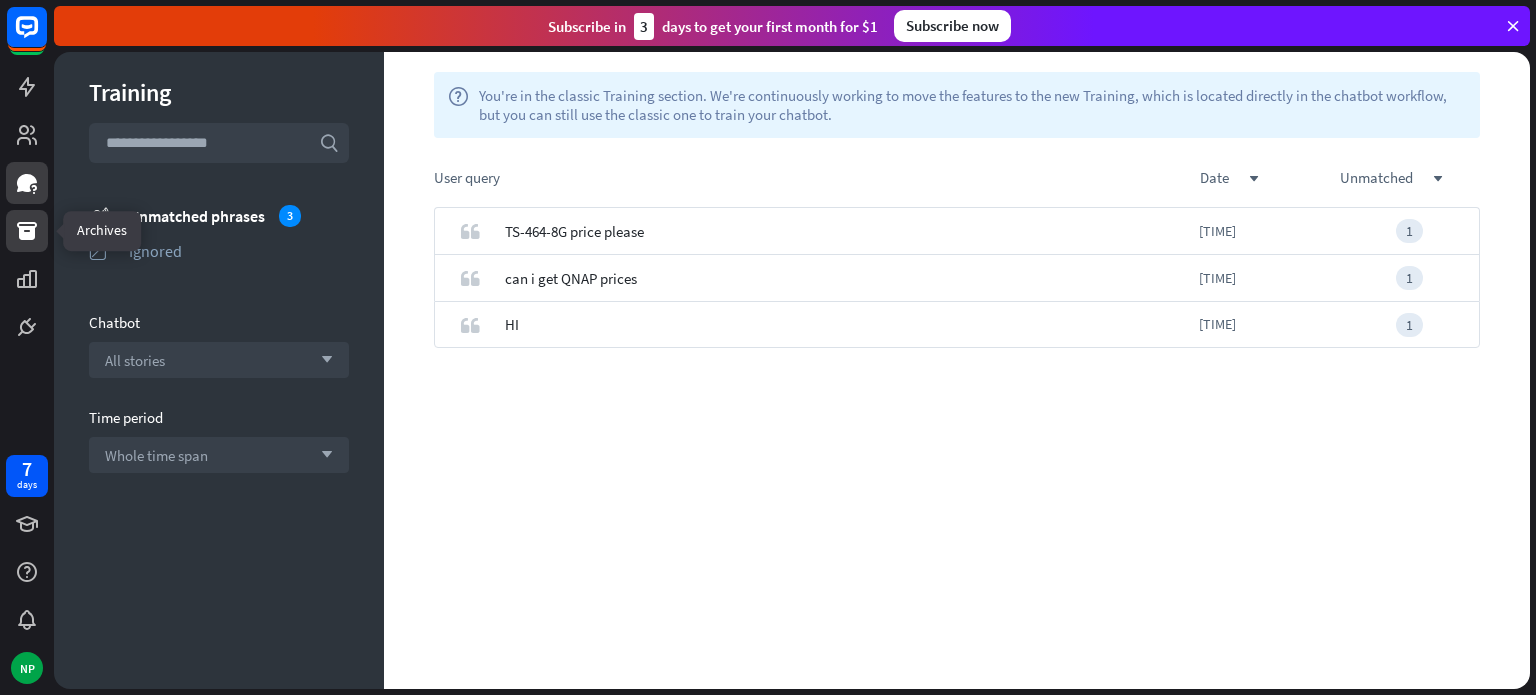 click 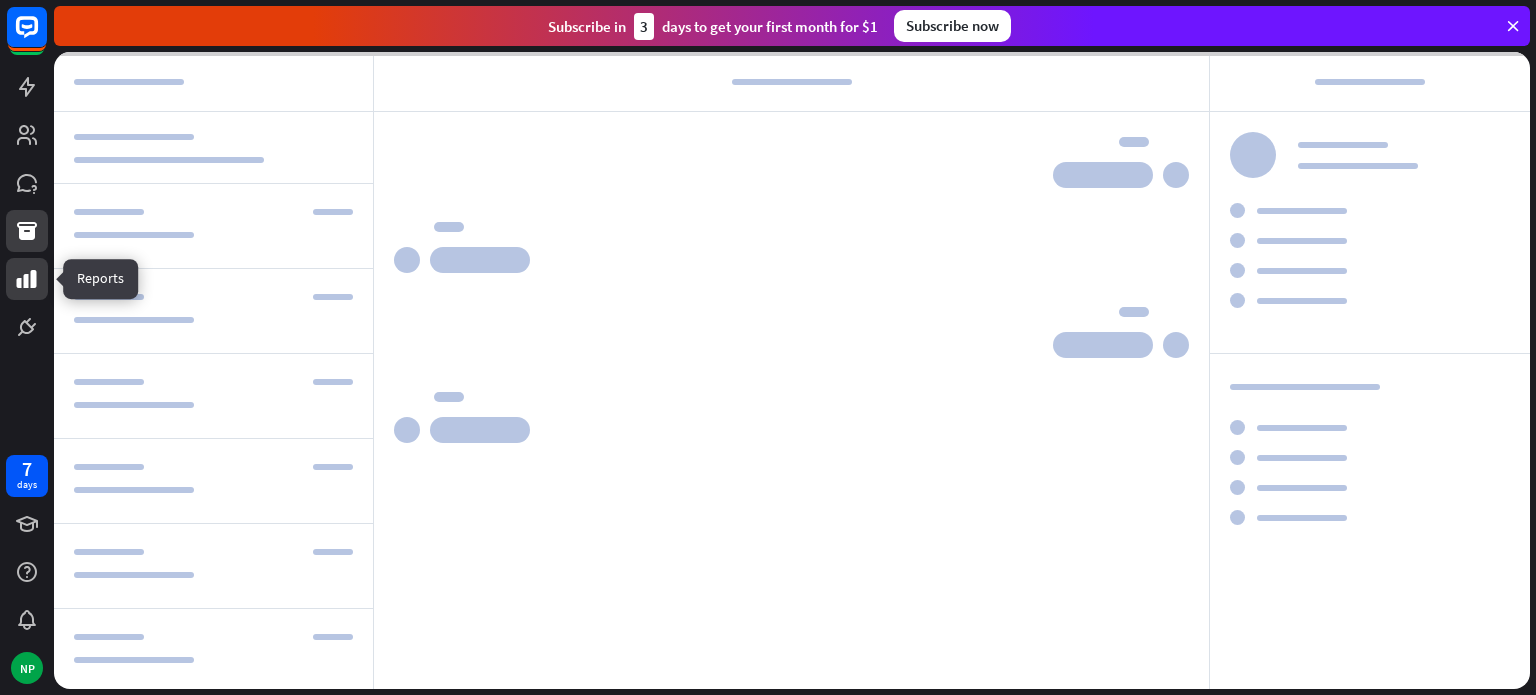 click 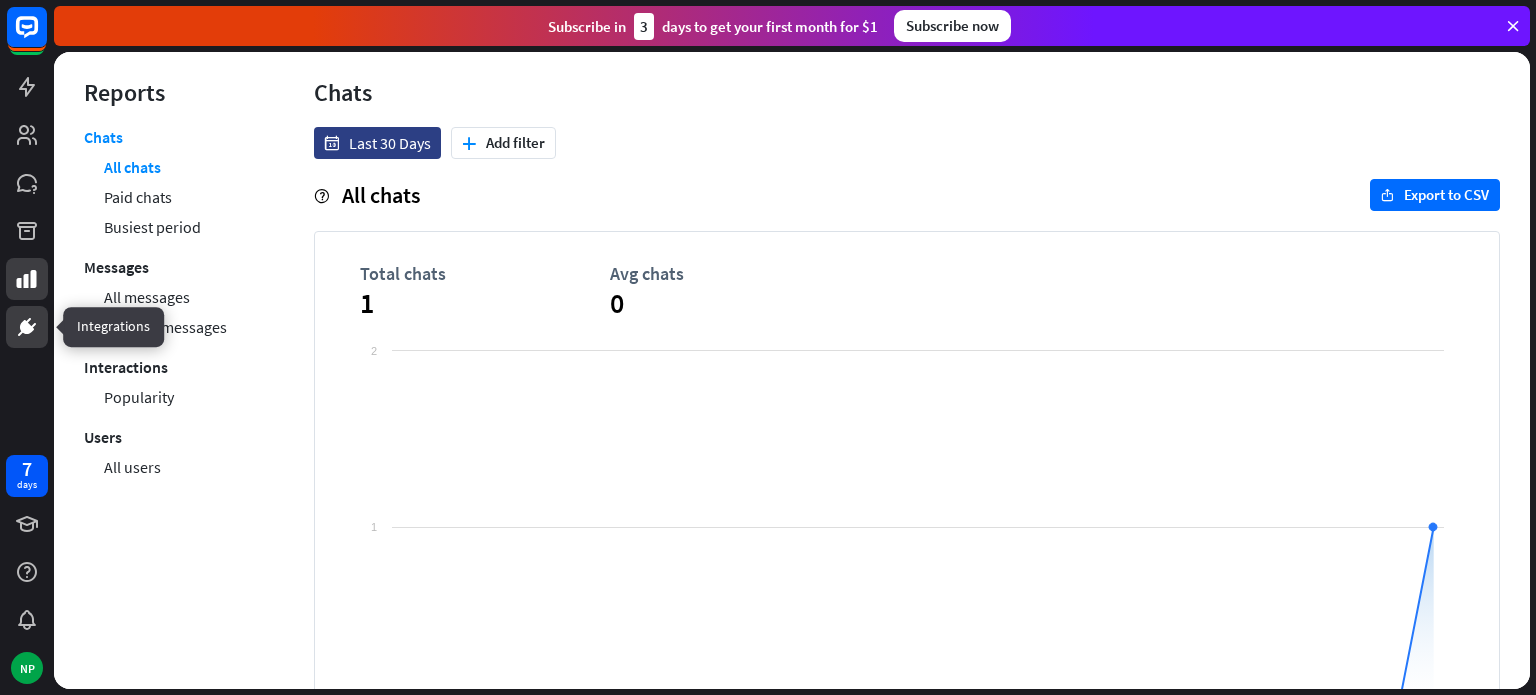 click 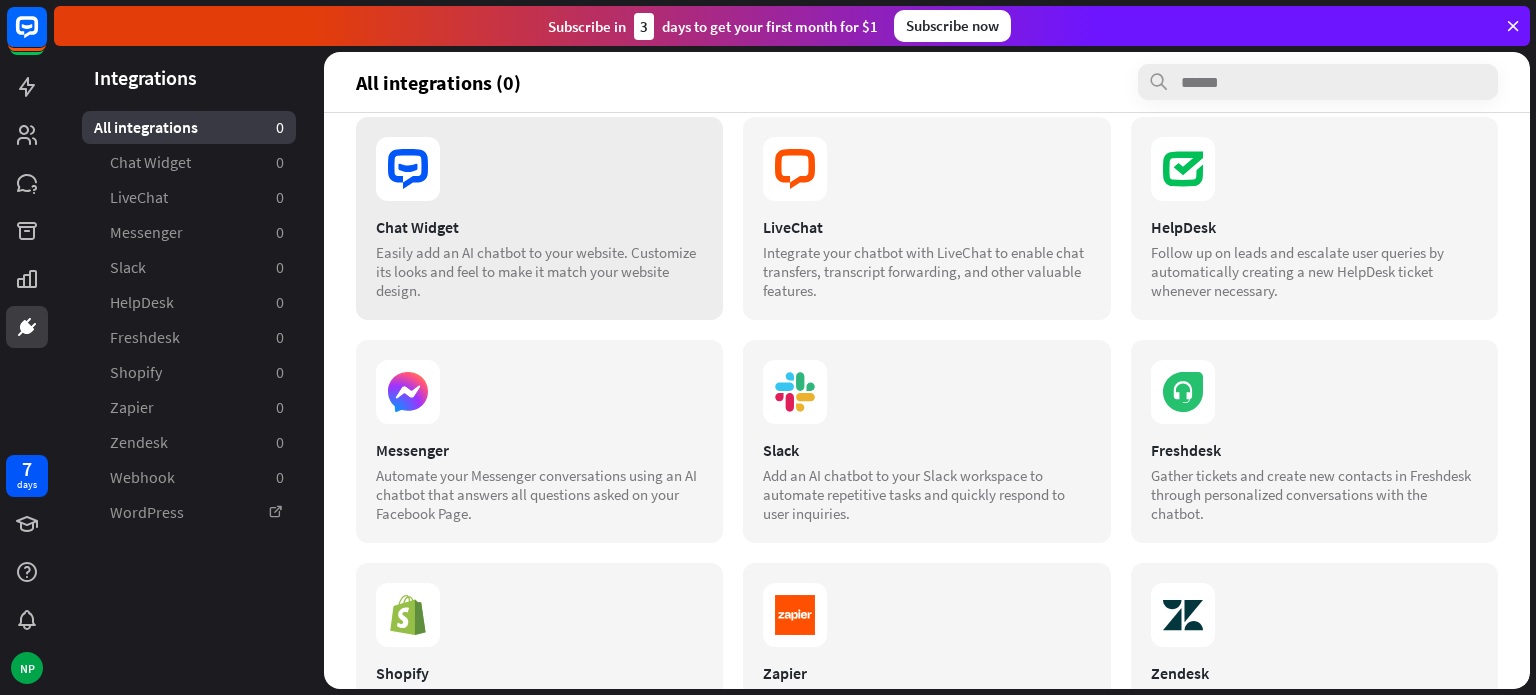 scroll, scrollTop: 0, scrollLeft: 0, axis: both 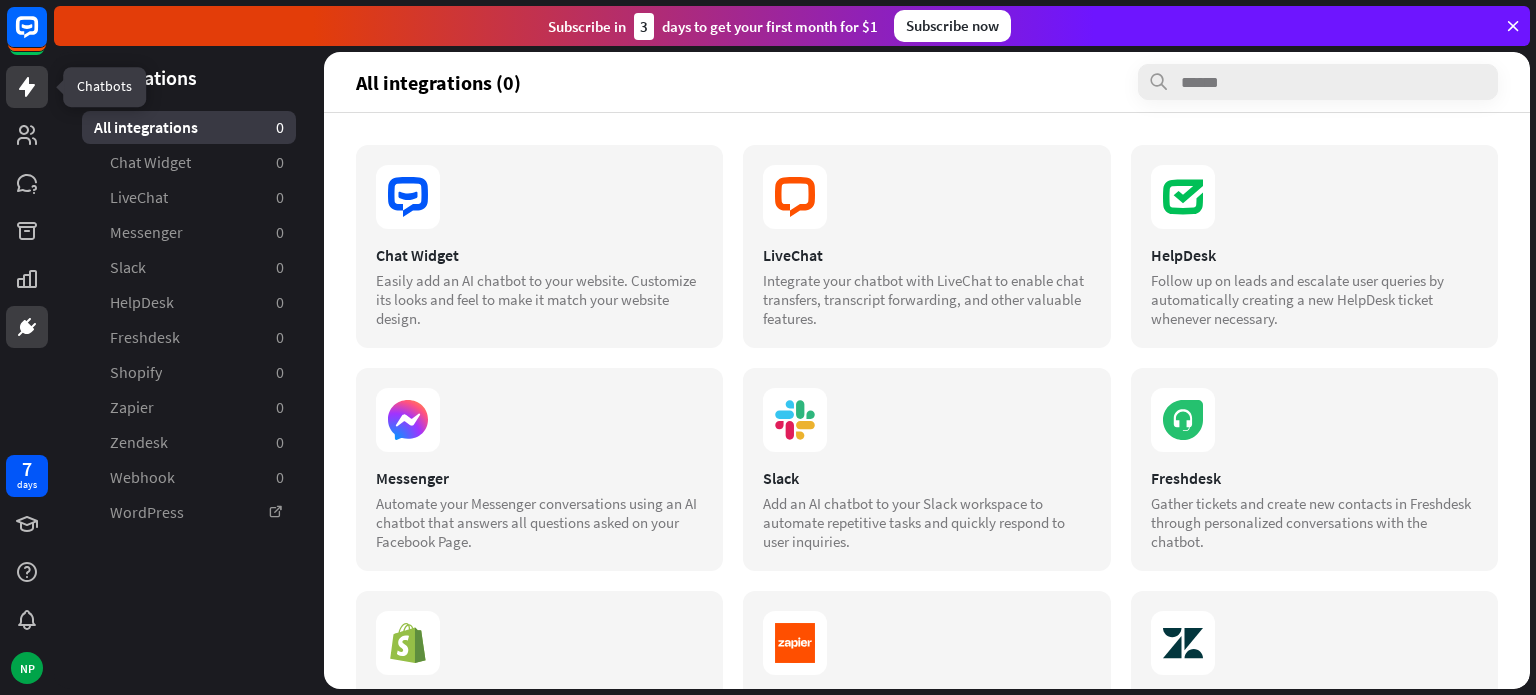 click at bounding box center [27, 87] 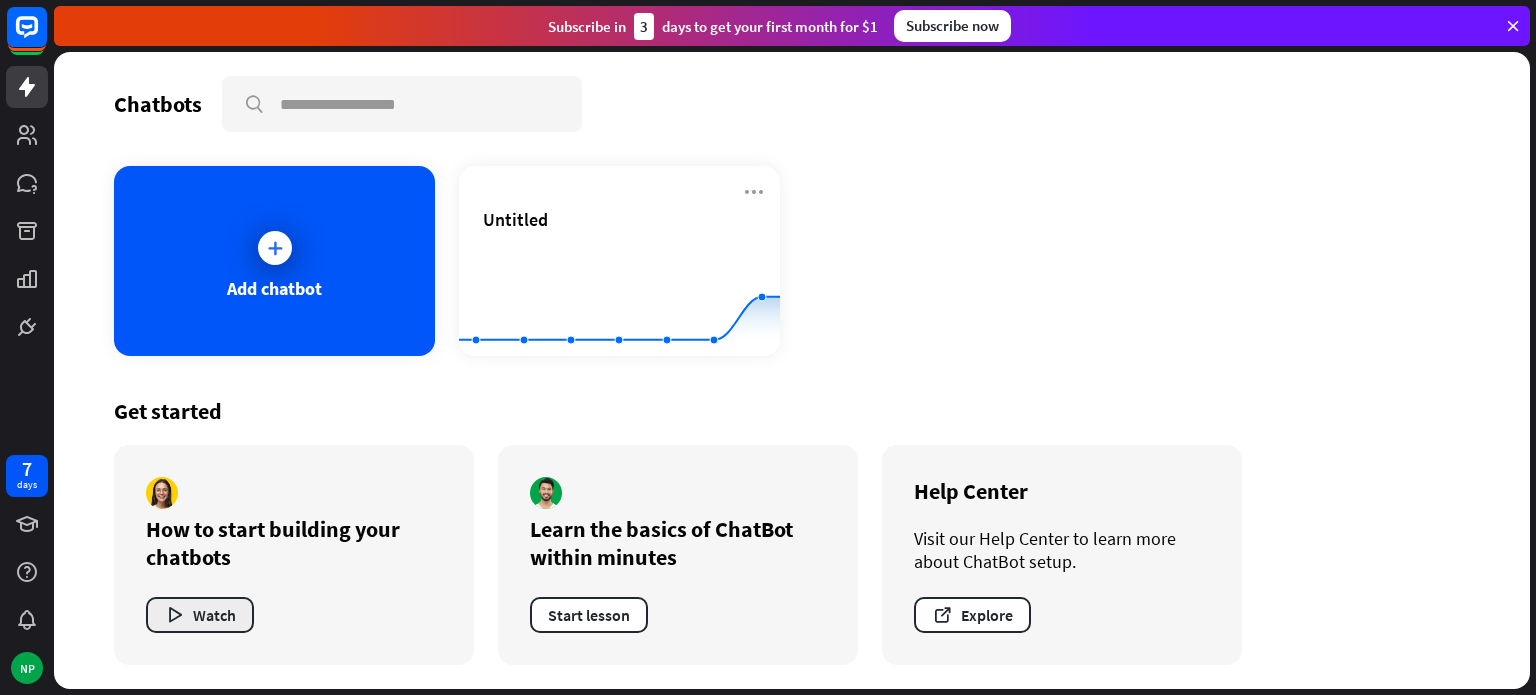 click on "Watch" at bounding box center [200, 615] 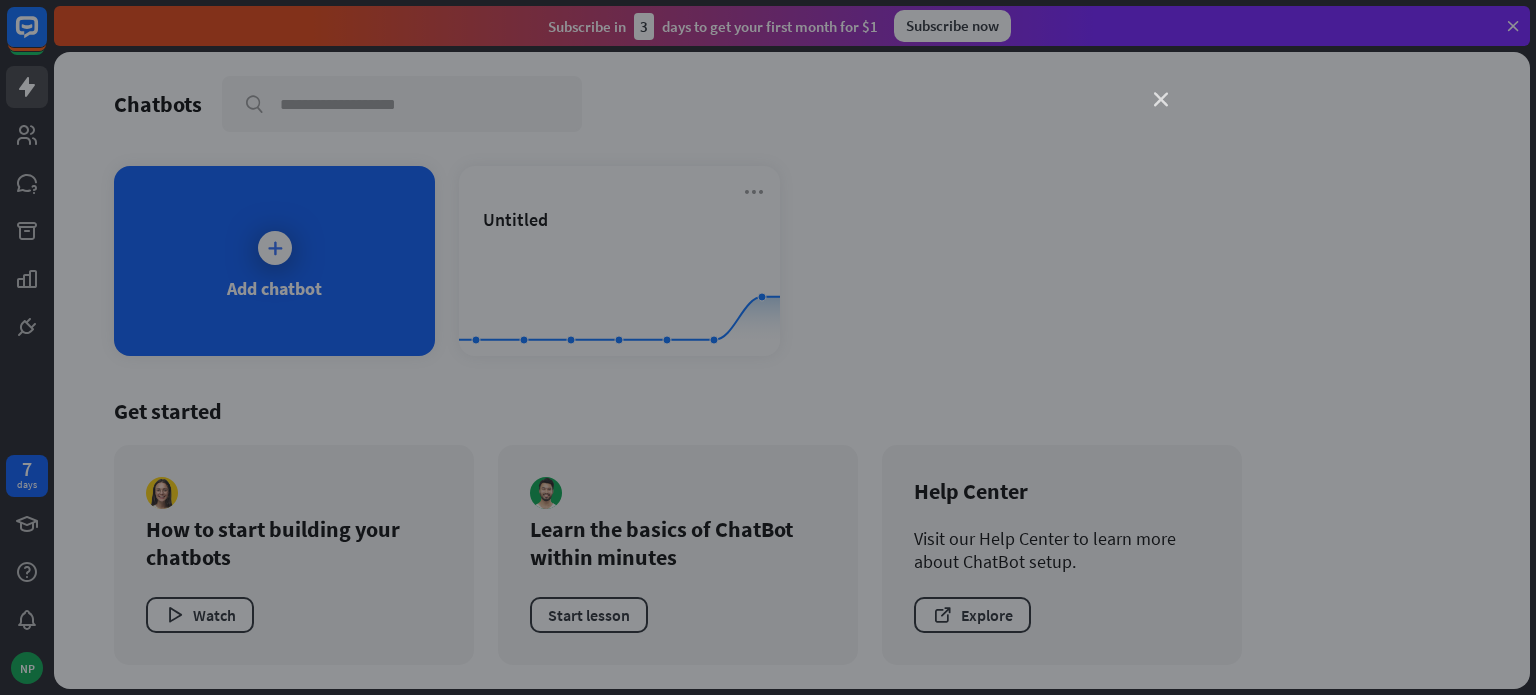click on "close" at bounding box center [1161, 100] 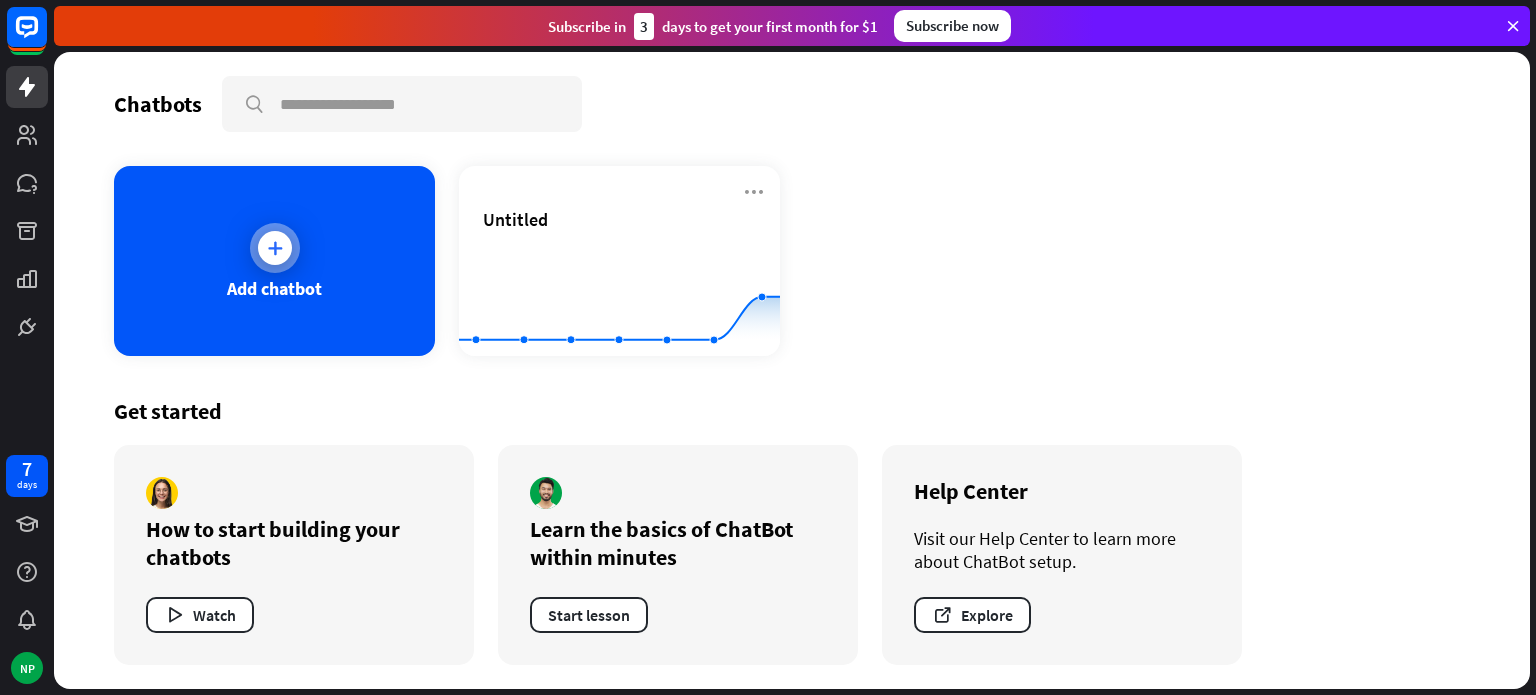 click at bounding box center [275, 248] 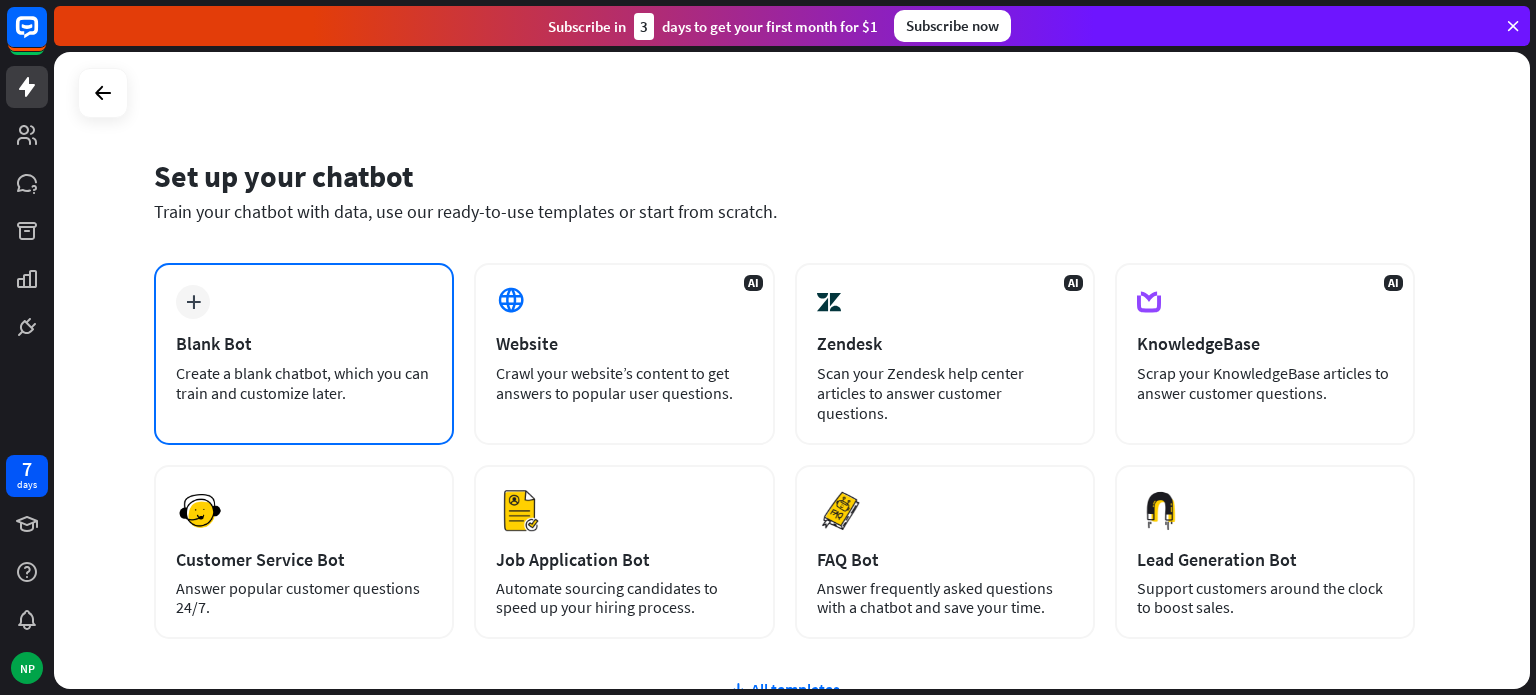 click on "Create a blank chatbot, which you can train and
customize later." at bounding box center (304, 383) 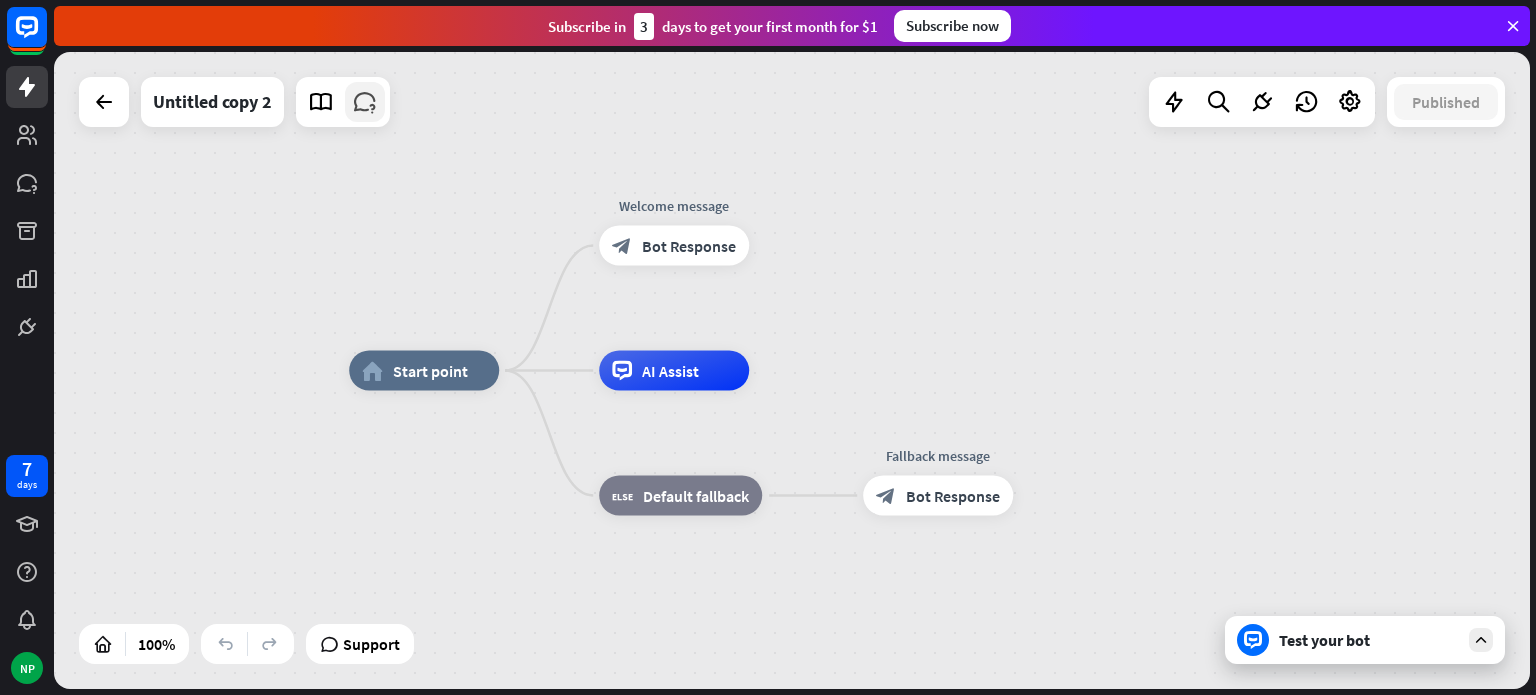 click at bounding box center (365, 102) 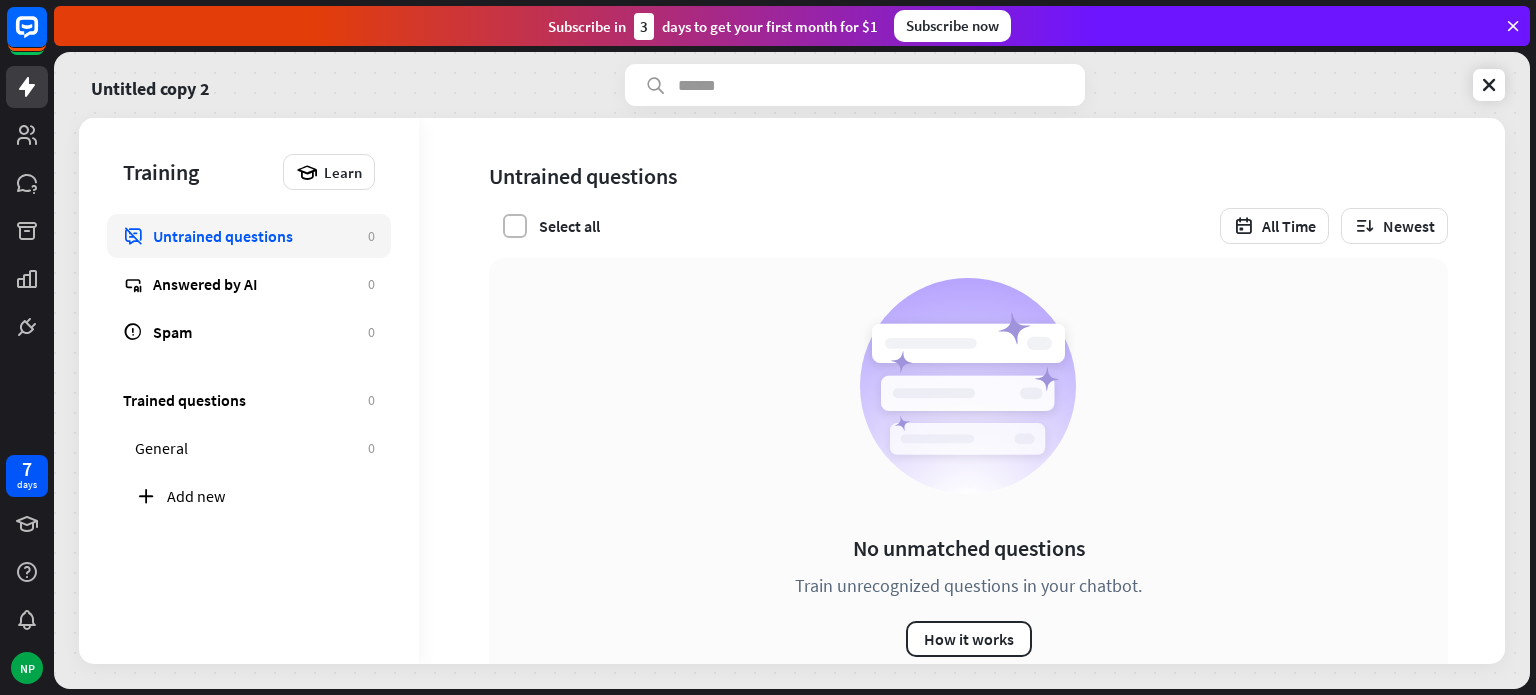 click at bounding box center [515, 226] 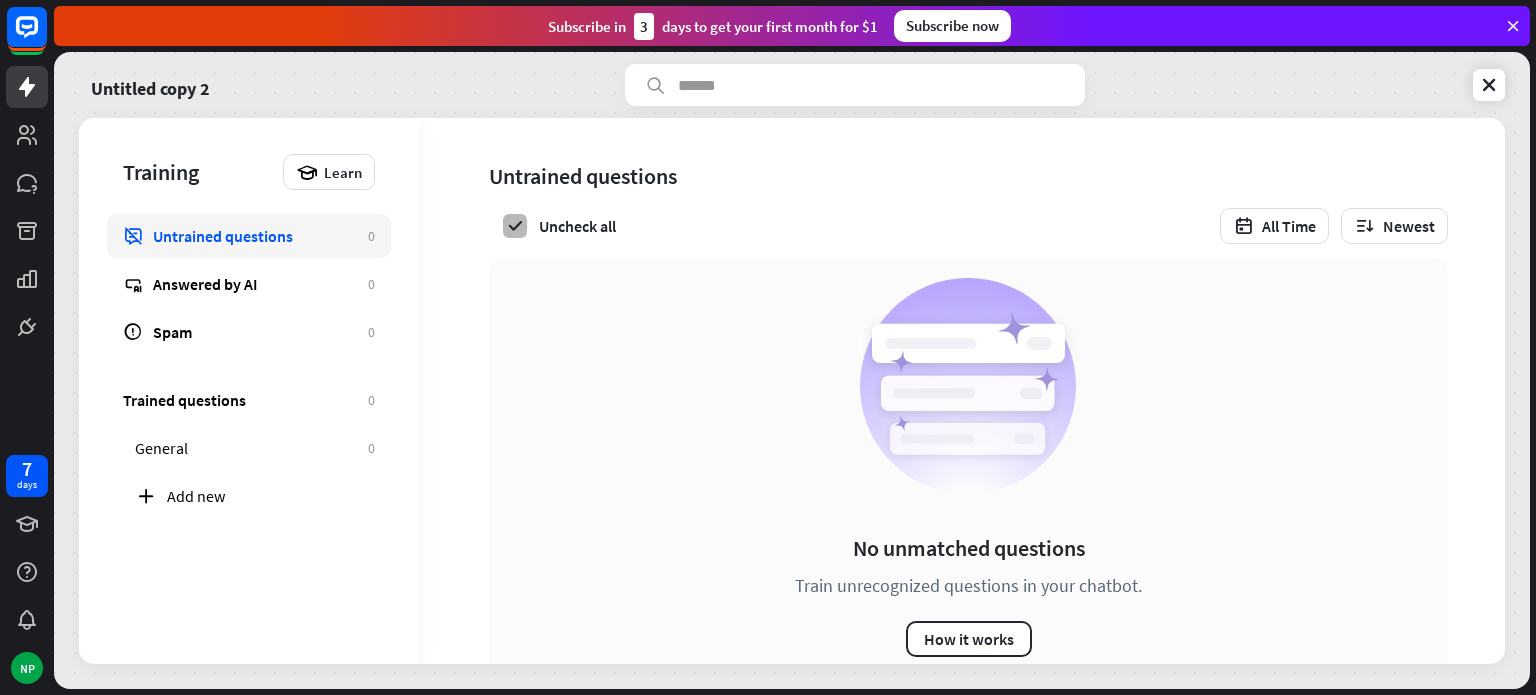 click at bounding box center [515, 226] 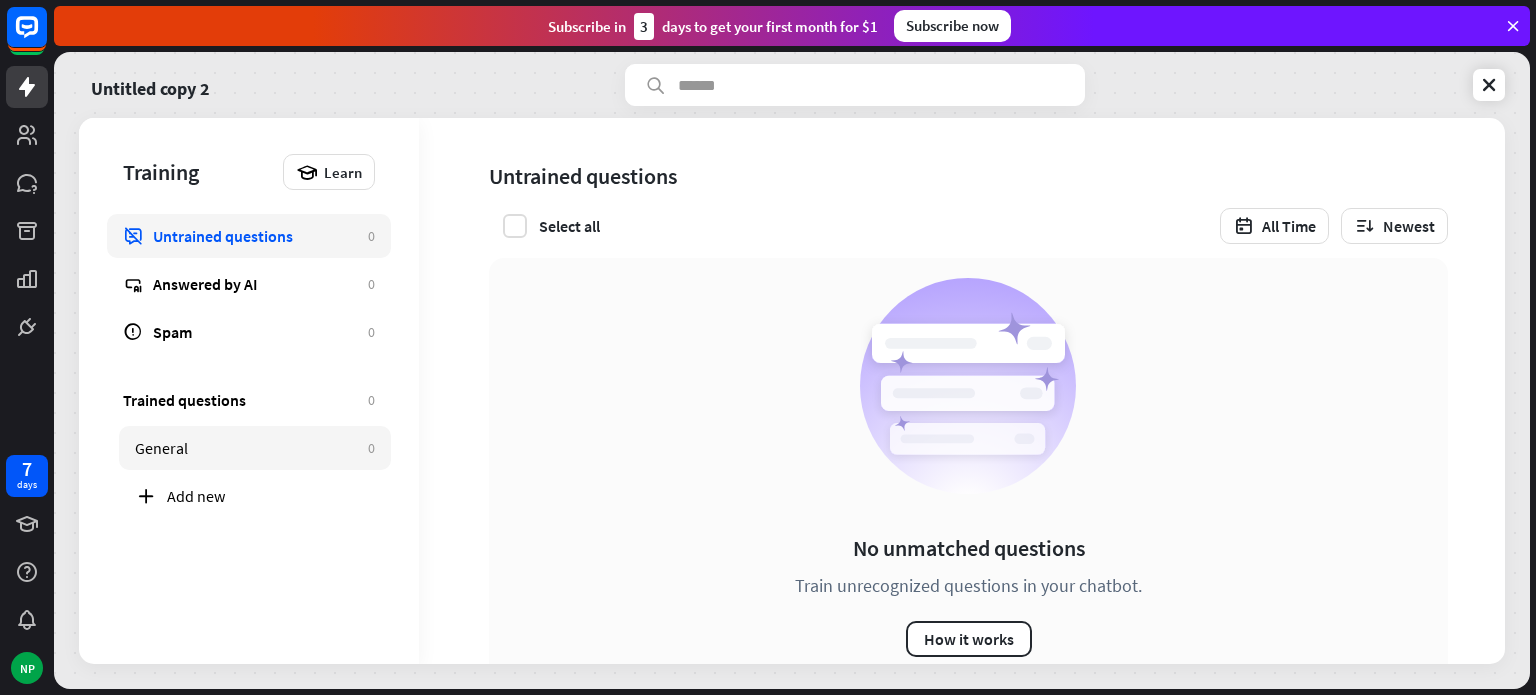 click on "General" at bounding box center (246, 448) 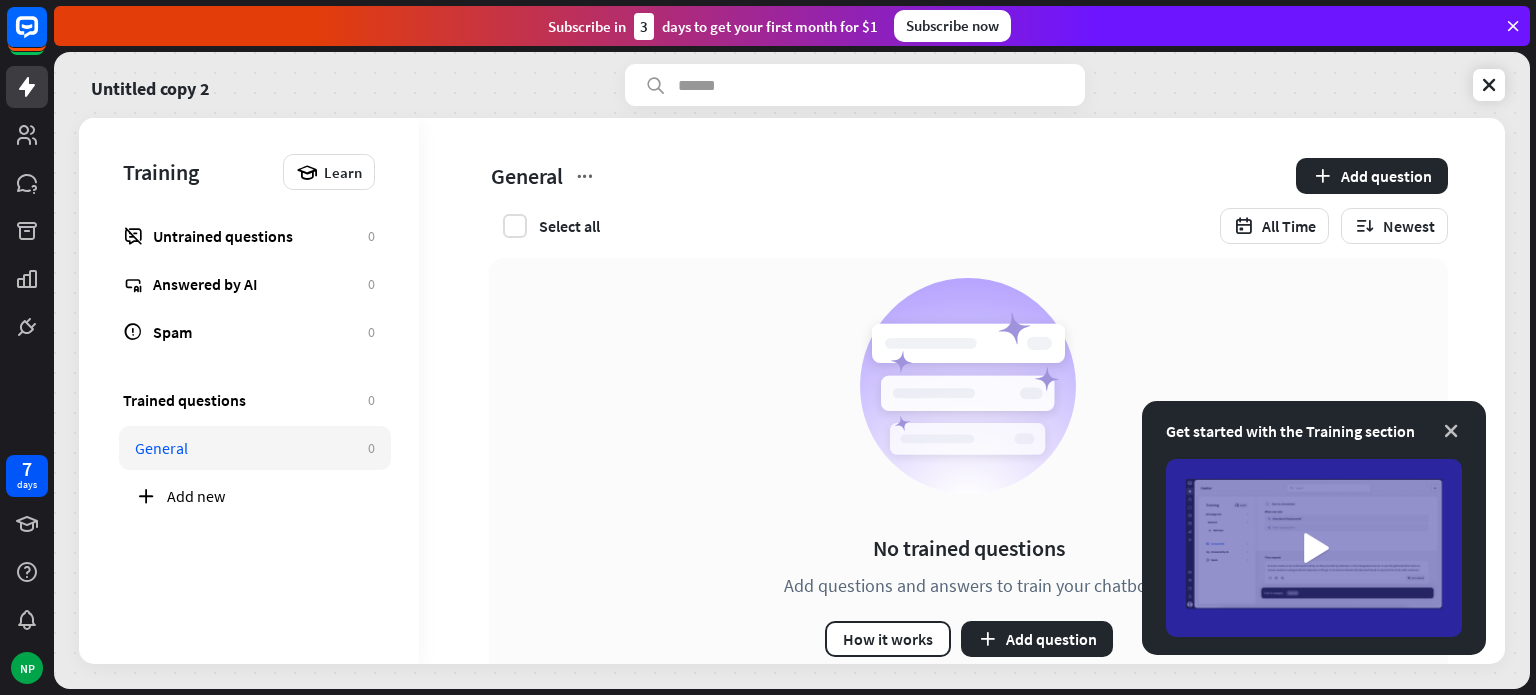 click at bounding box center [1451, 431] 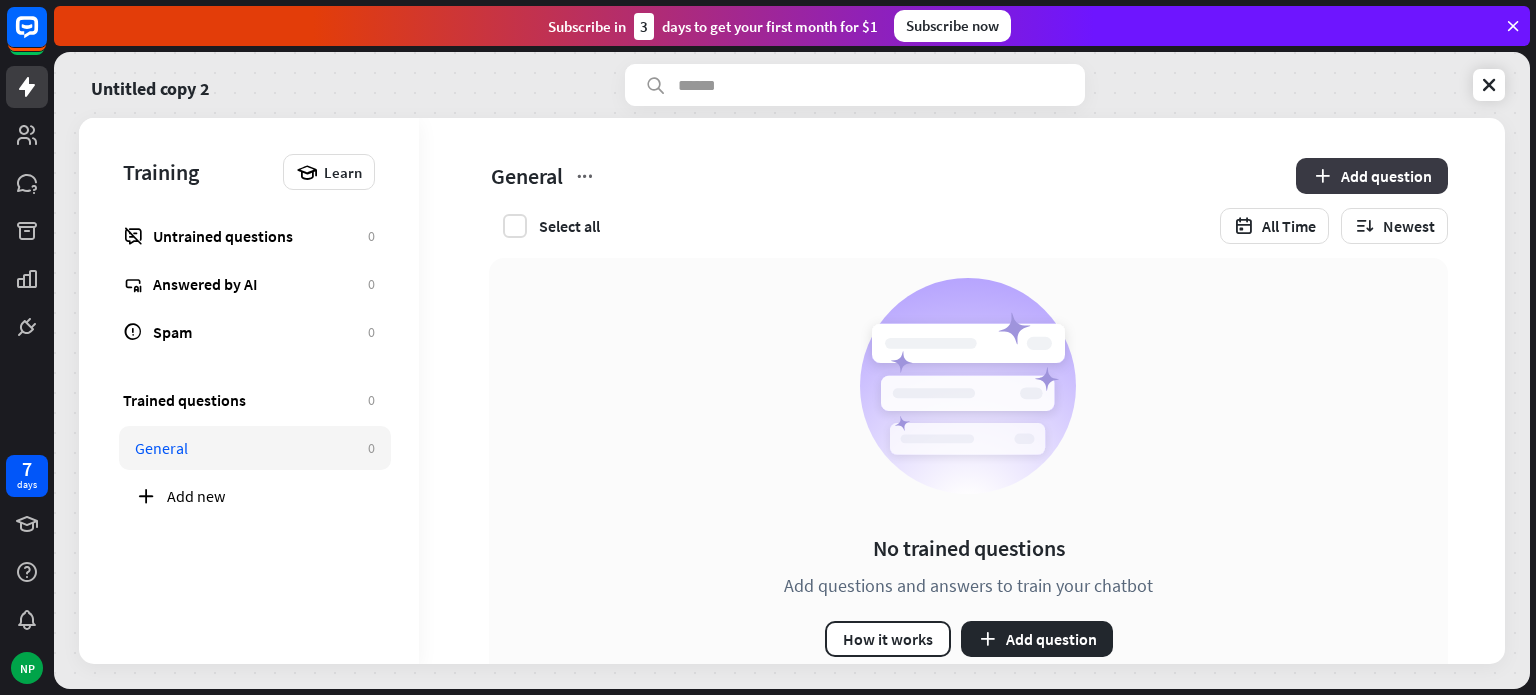 click on "Add question" at bounding box center (1372, 176) 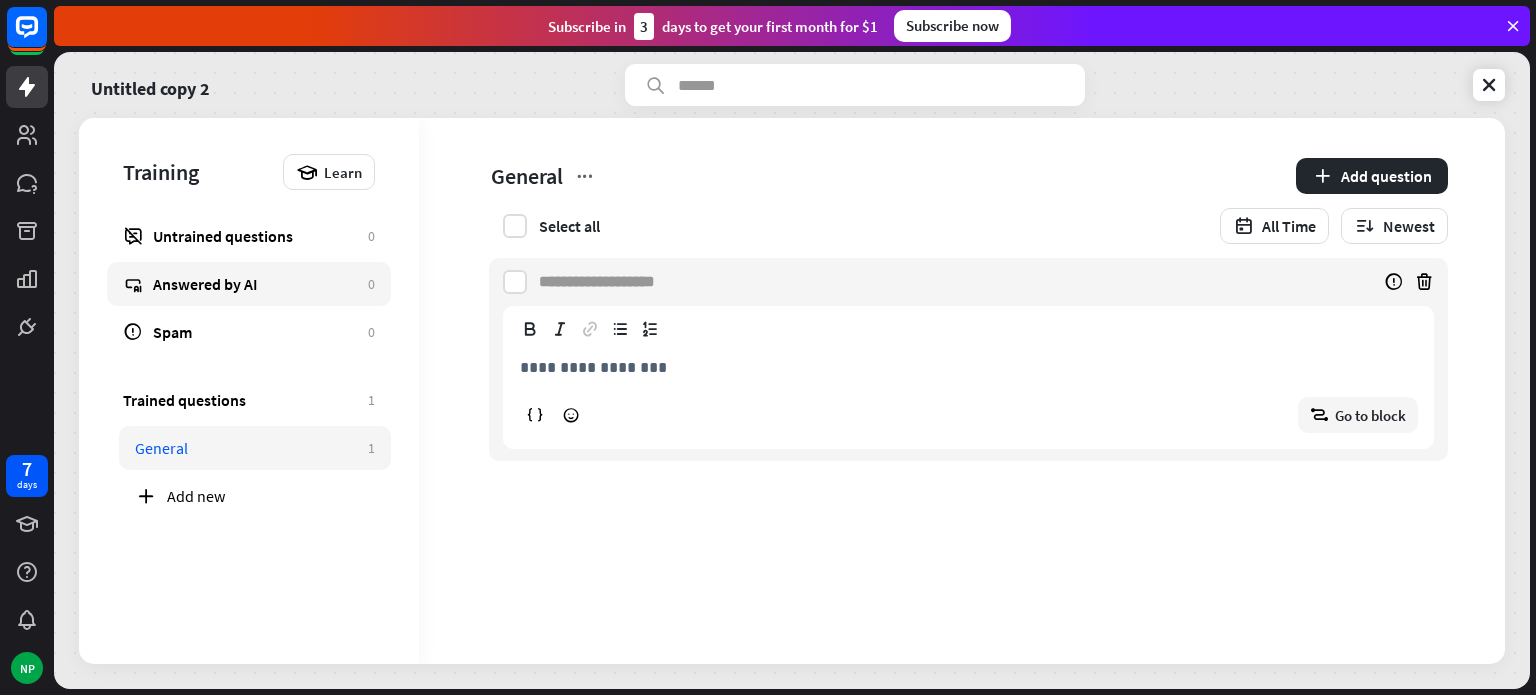 click on "Answered by AI" at bounding box center [255, 284] 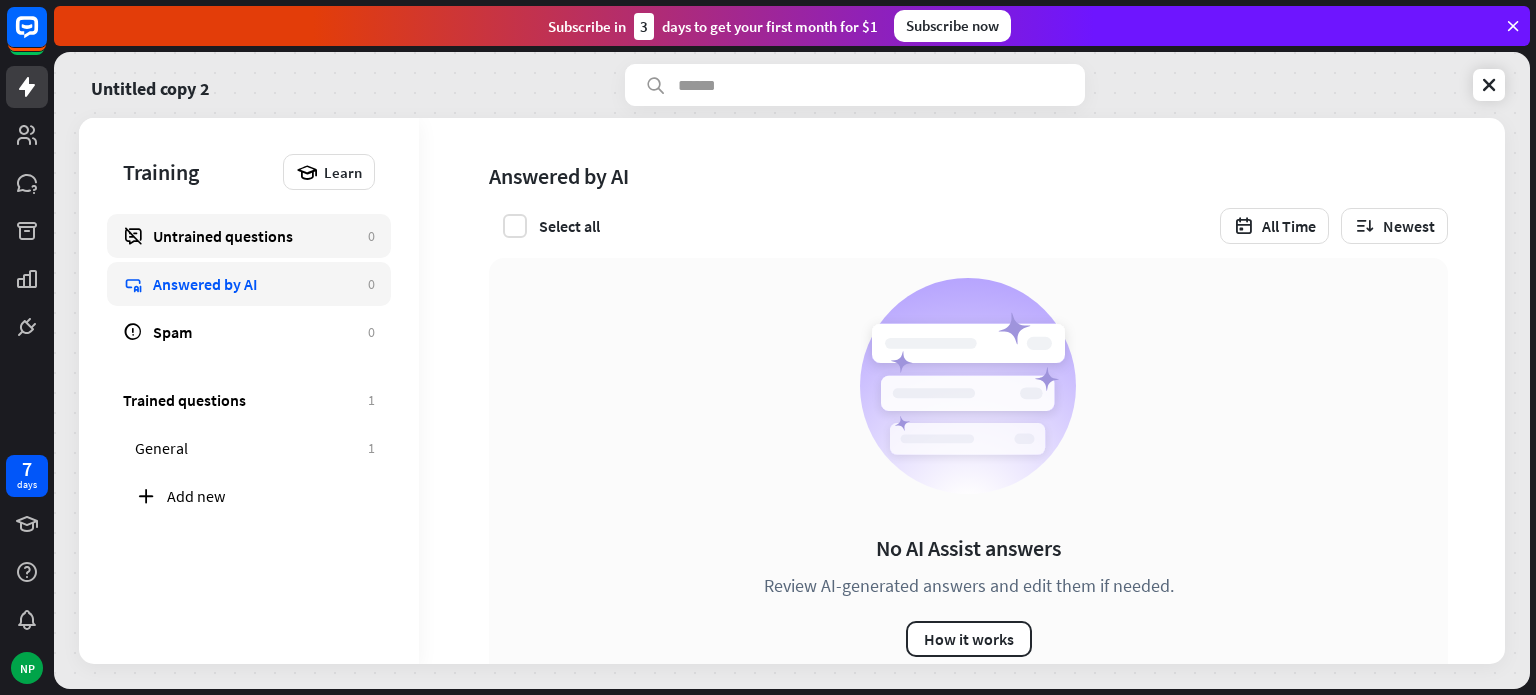 click on "Untrained questions" at bounding box center [255, 236] 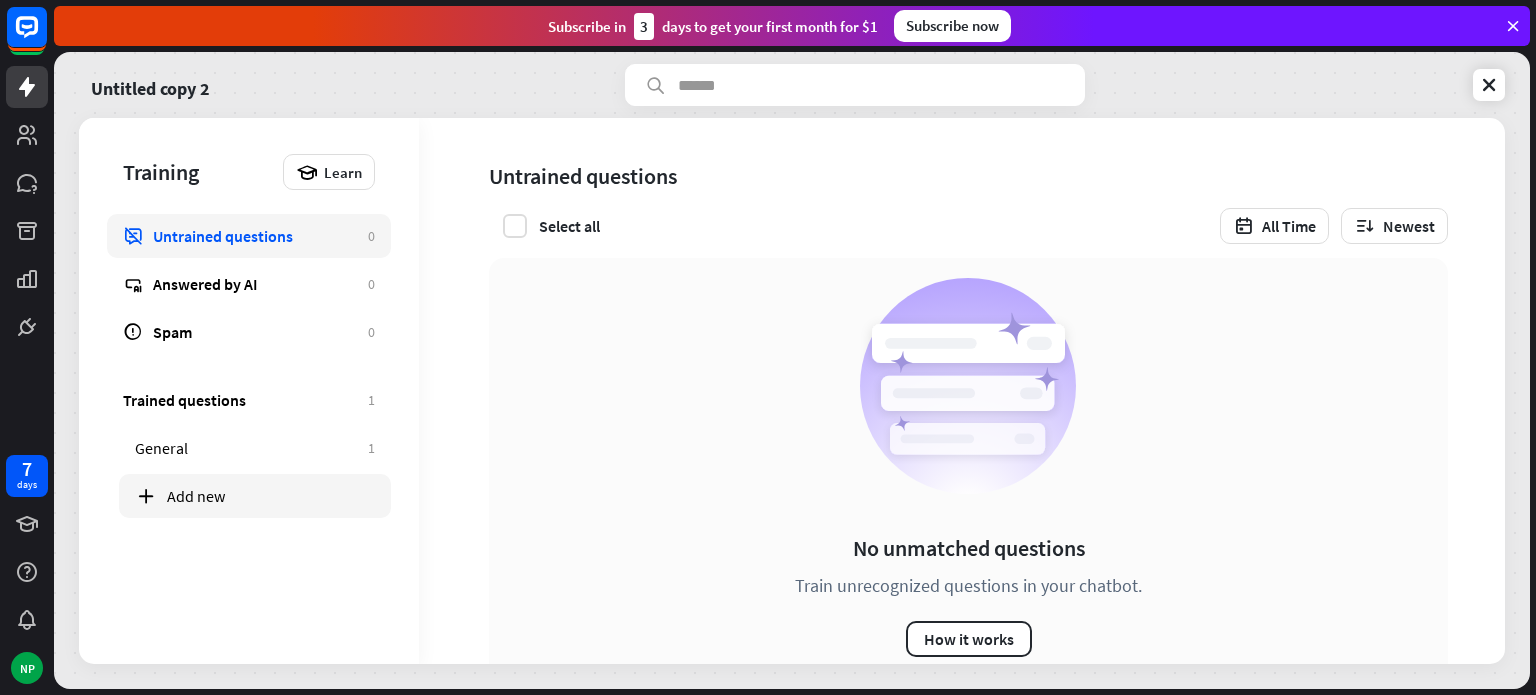 click on "Add new" at bounding box center (271, 496) 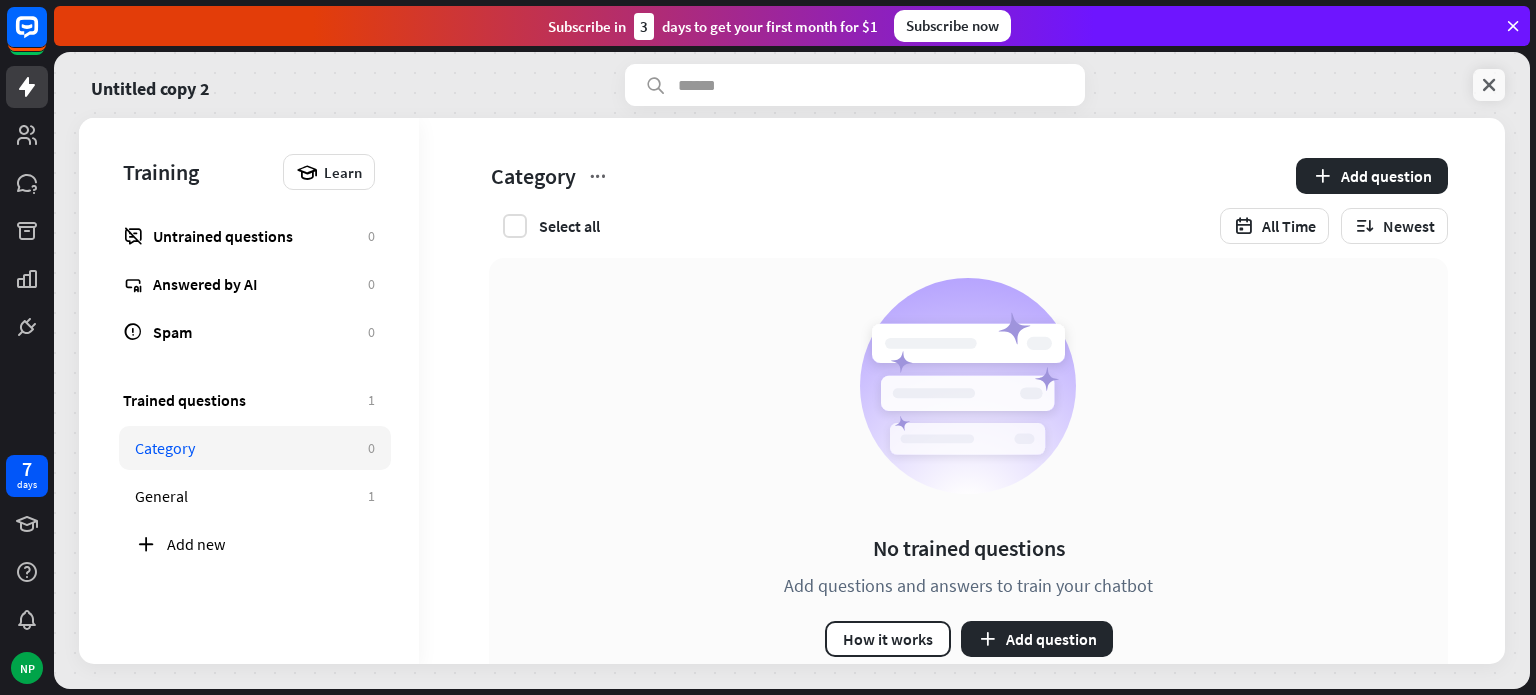 click at bounding box center (1489, 85) 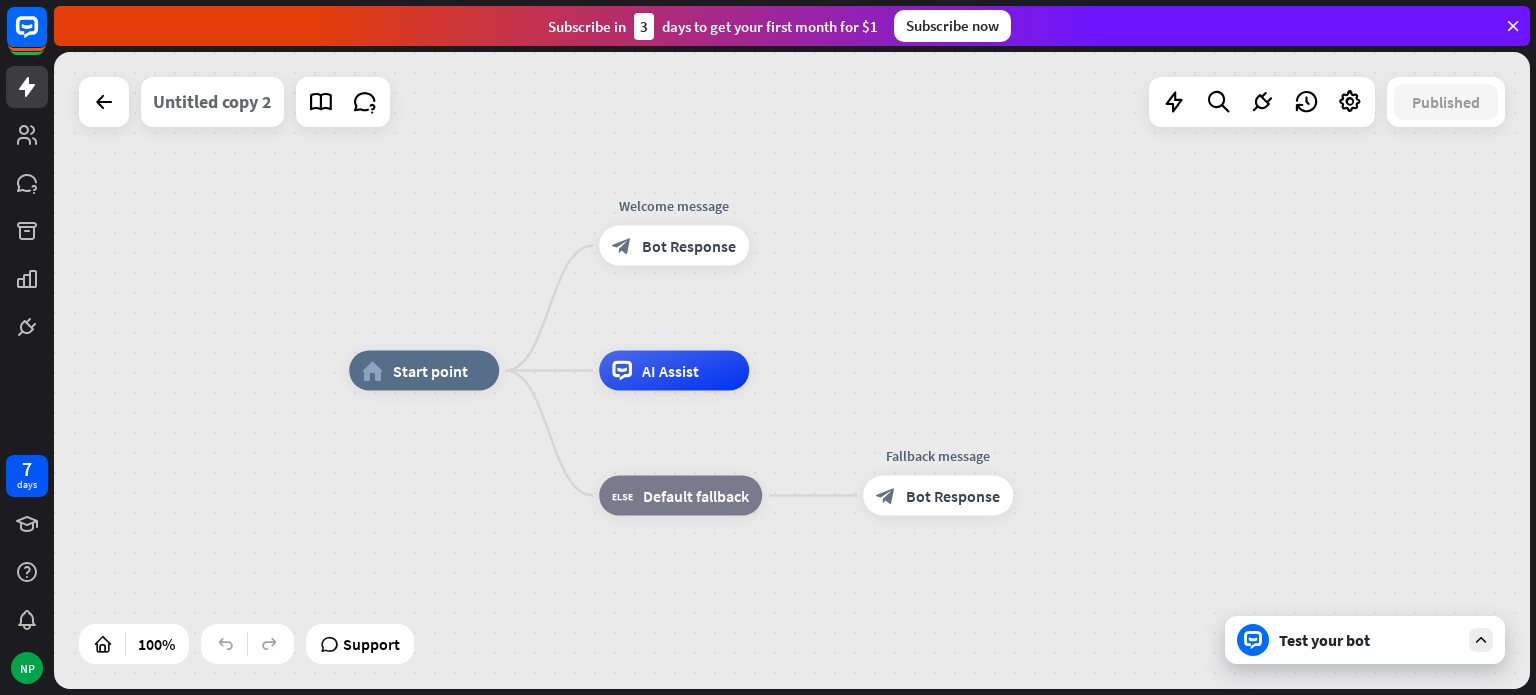 click on "Untitled copy 2" at bounding box center [212, 102] 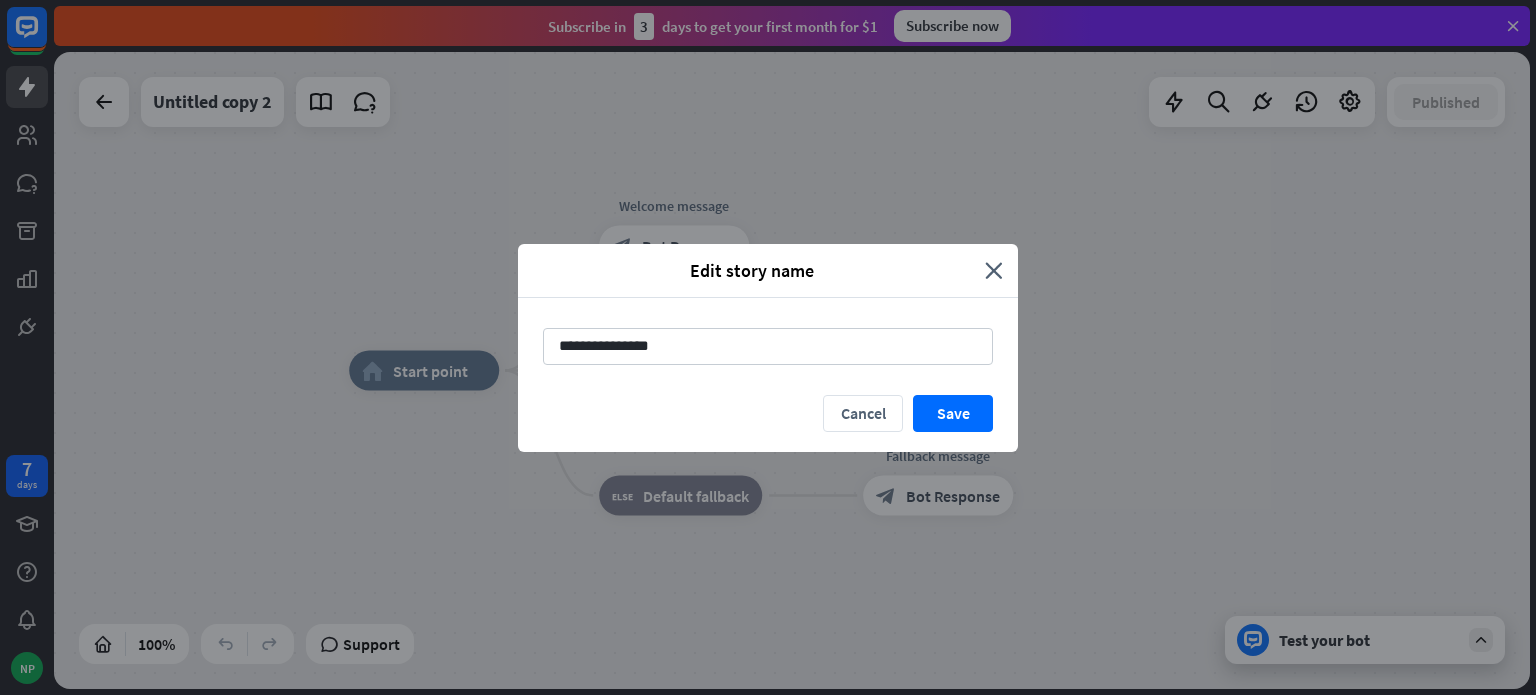 click on "Edit story name
close" at bounding box center [768, 271] 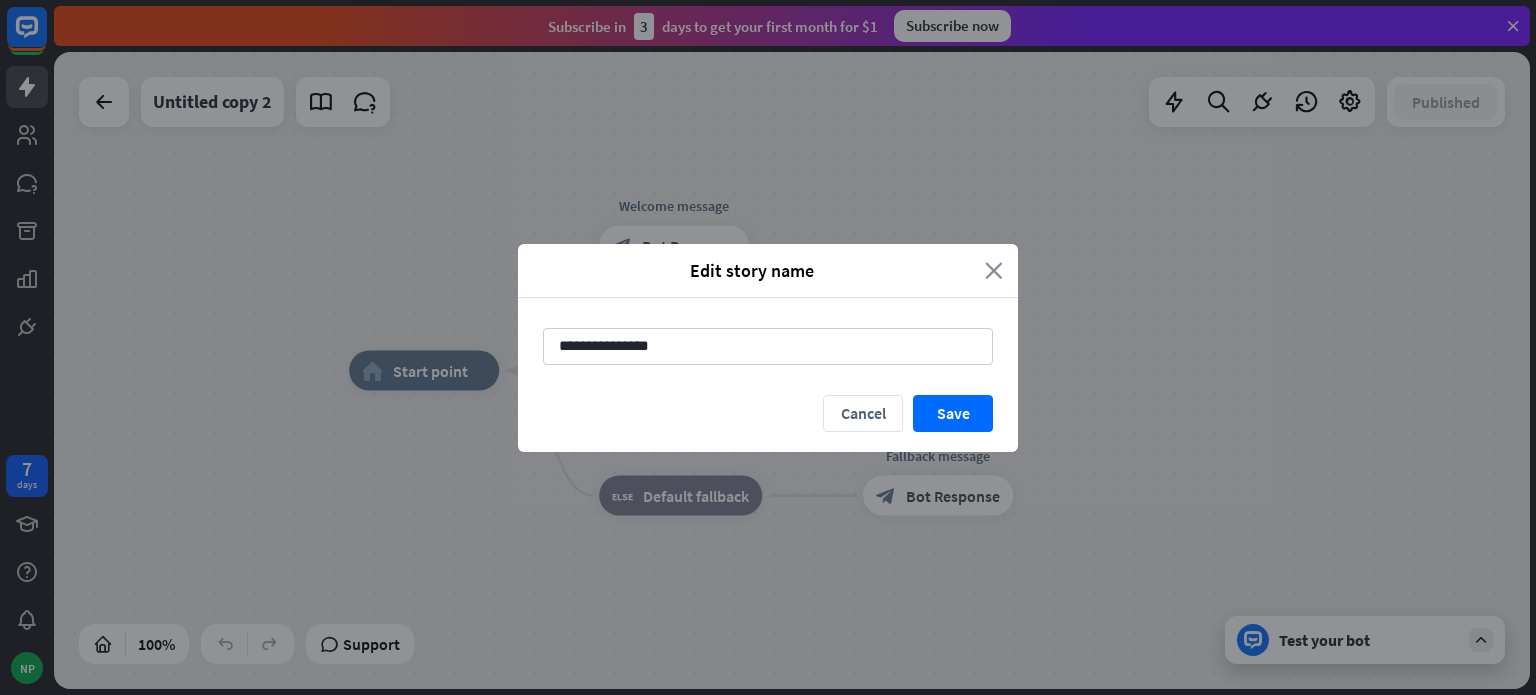 click on "close" at bounding box center (994, 270) 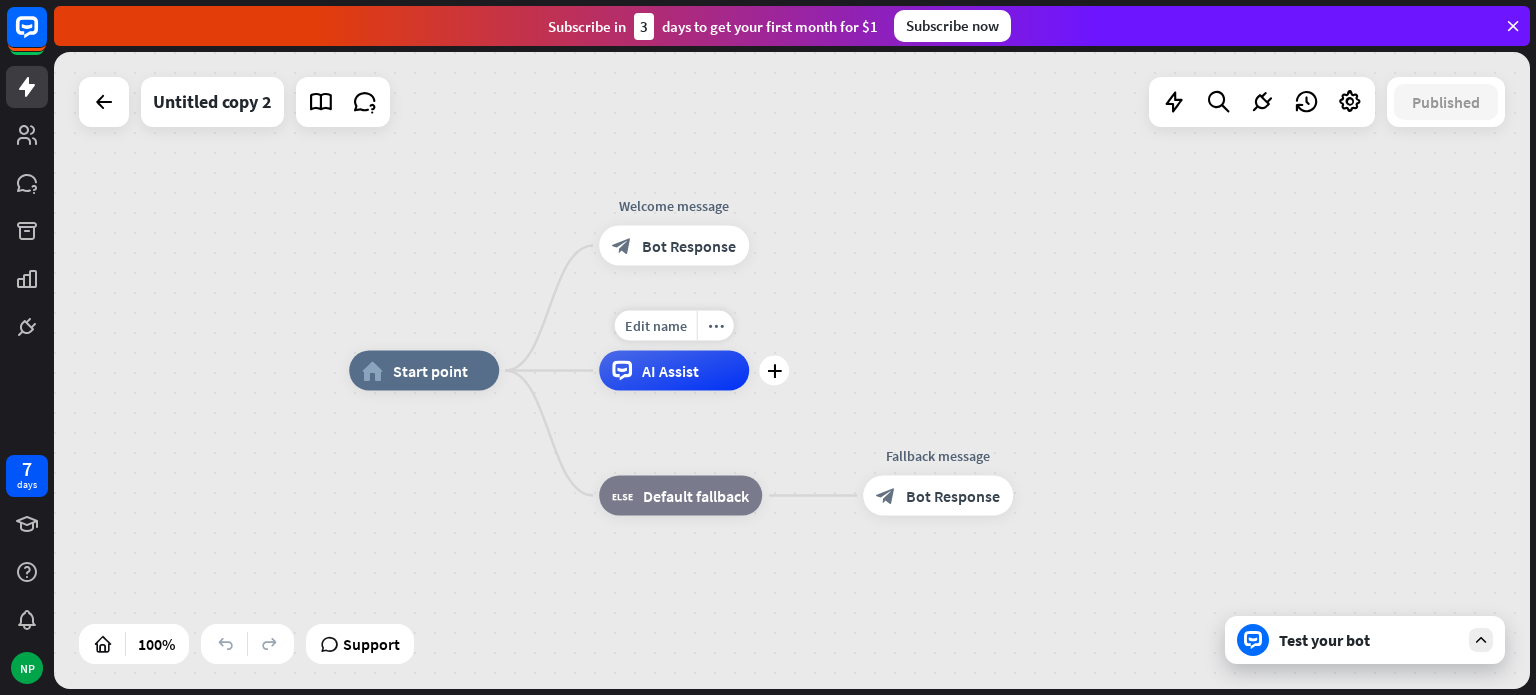 click on "AI Assist" at bounding box center (674, 371) 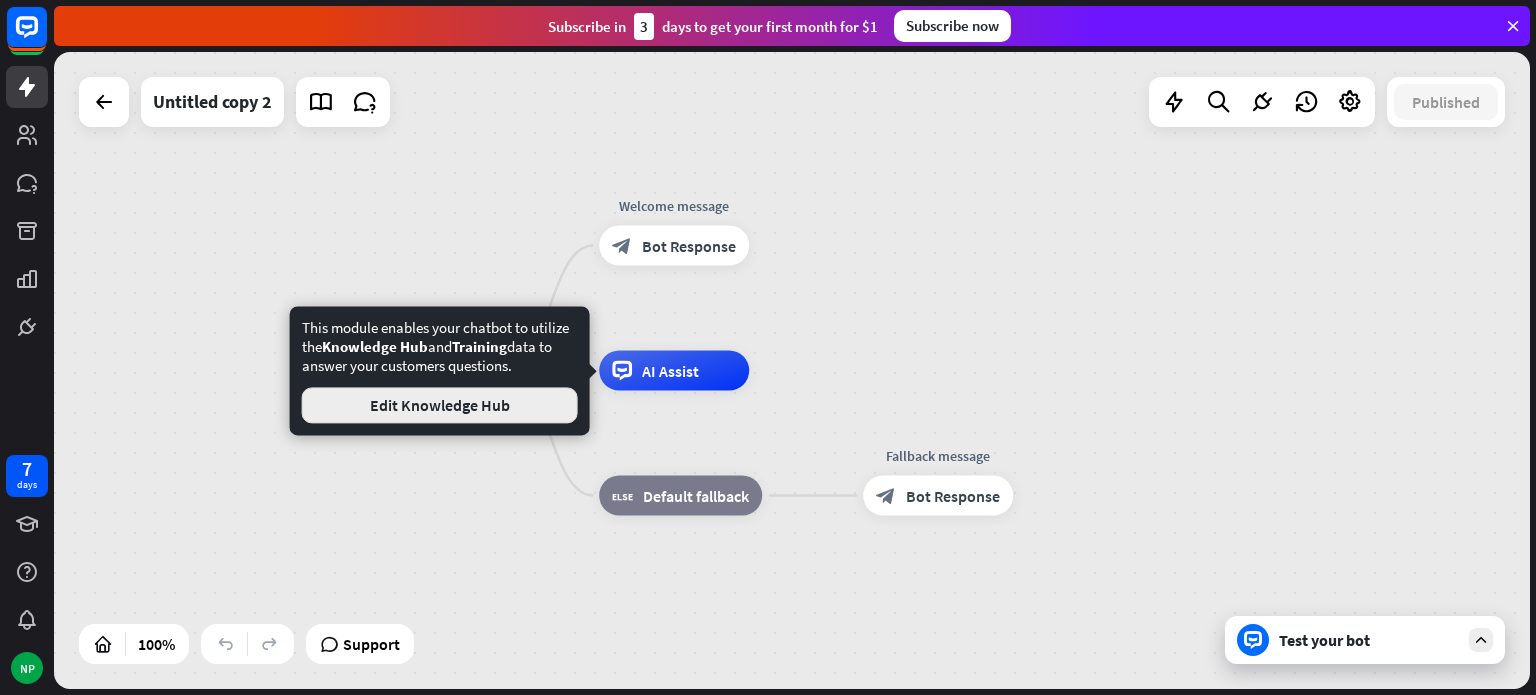 click on "Edit Knowledge Hub" at bounding box center [440, 405] 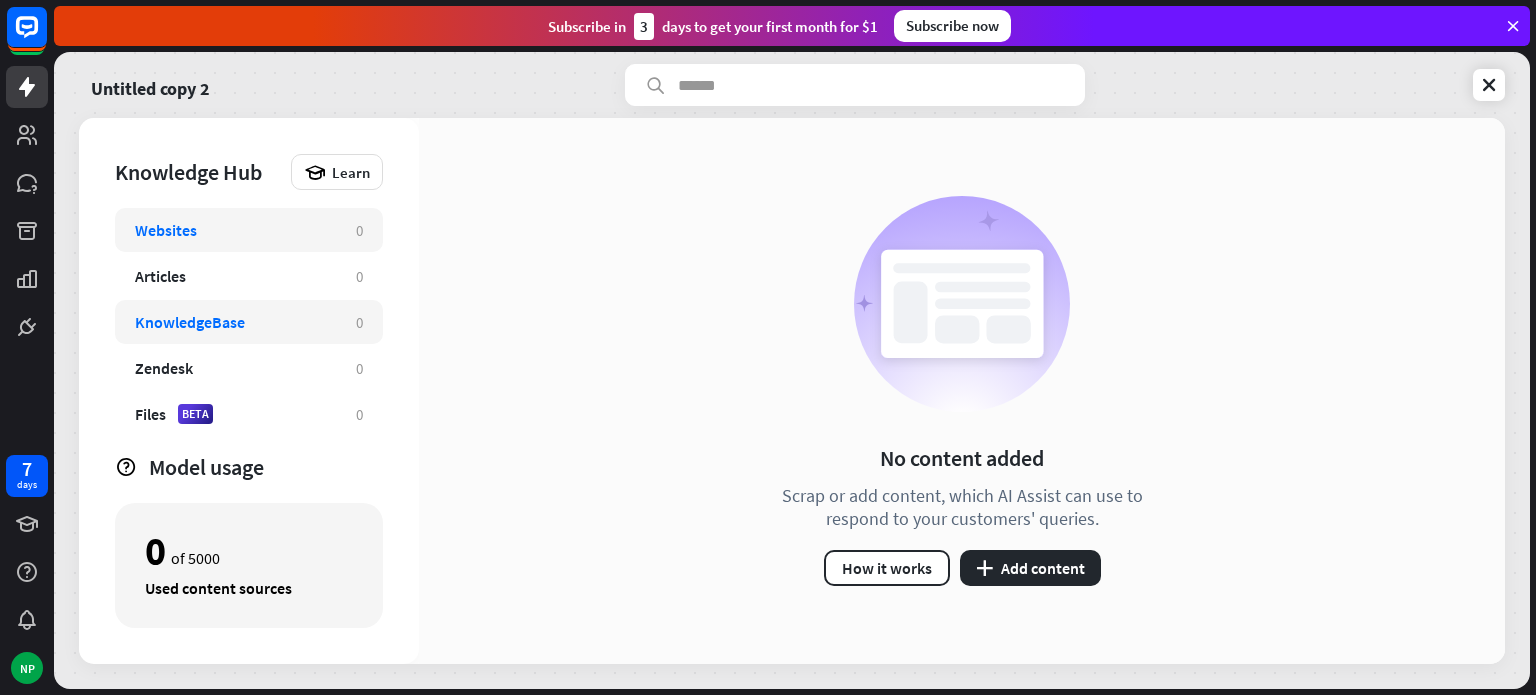 click on "KnowledgeBase" at bounding box center [190, 322] 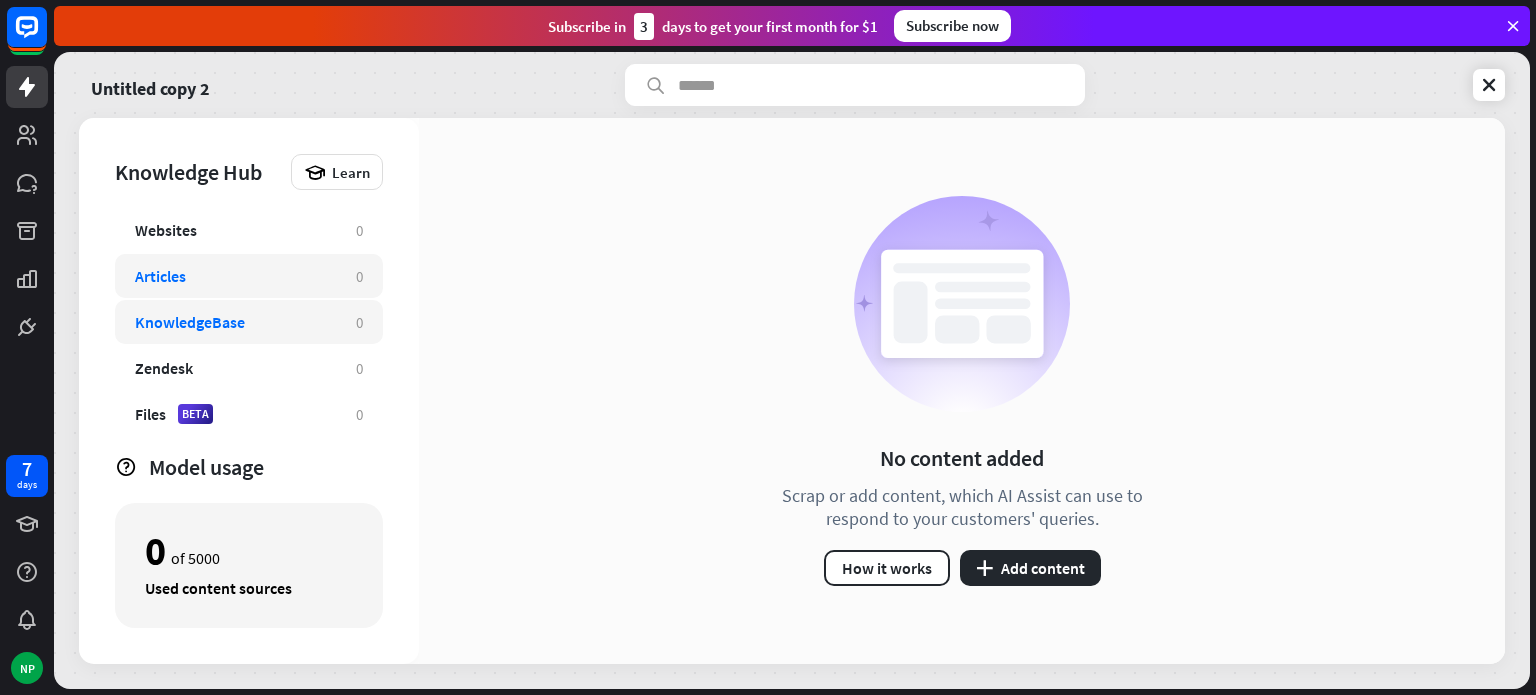 click on "Articles" at bounding box center [235, 276] 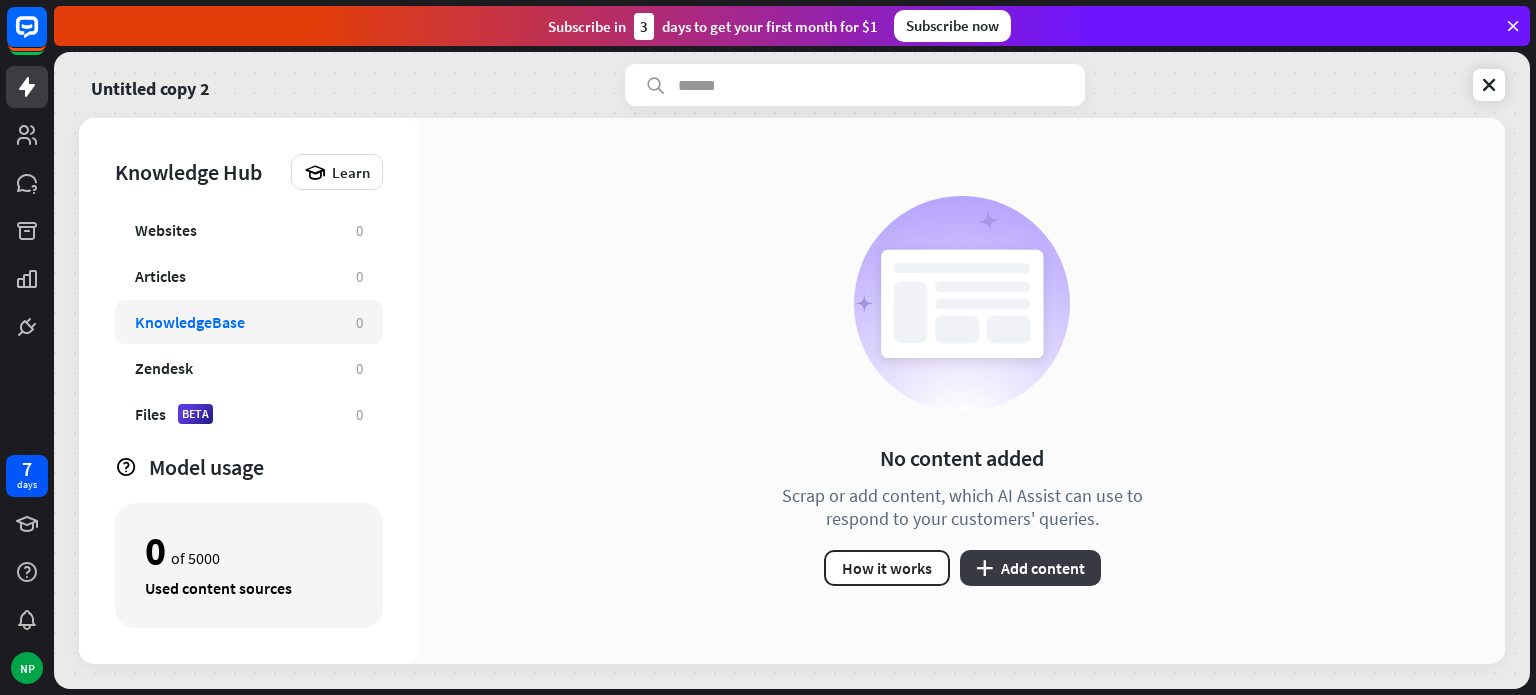 click on "plus
Add content" at bounding box center (1030, 568) 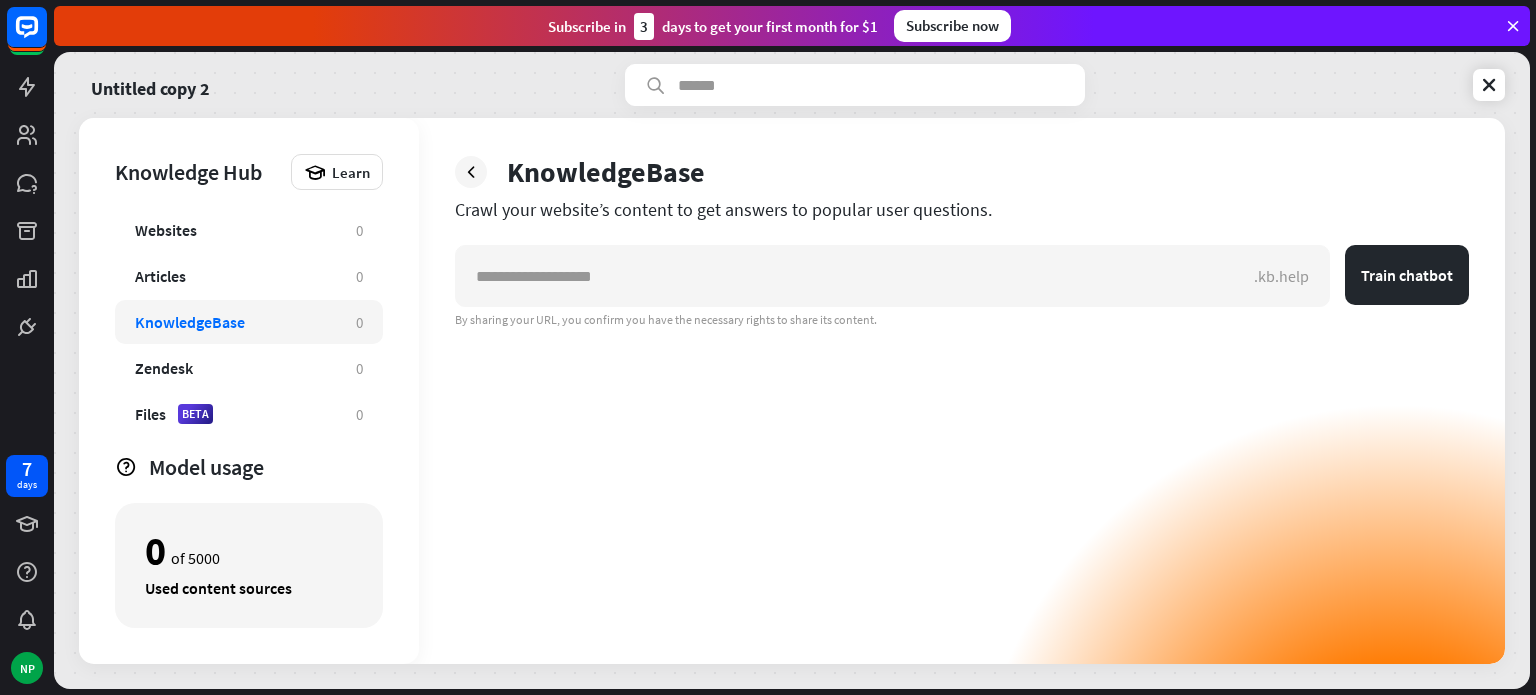 click at bounding box center (1513, 26) 